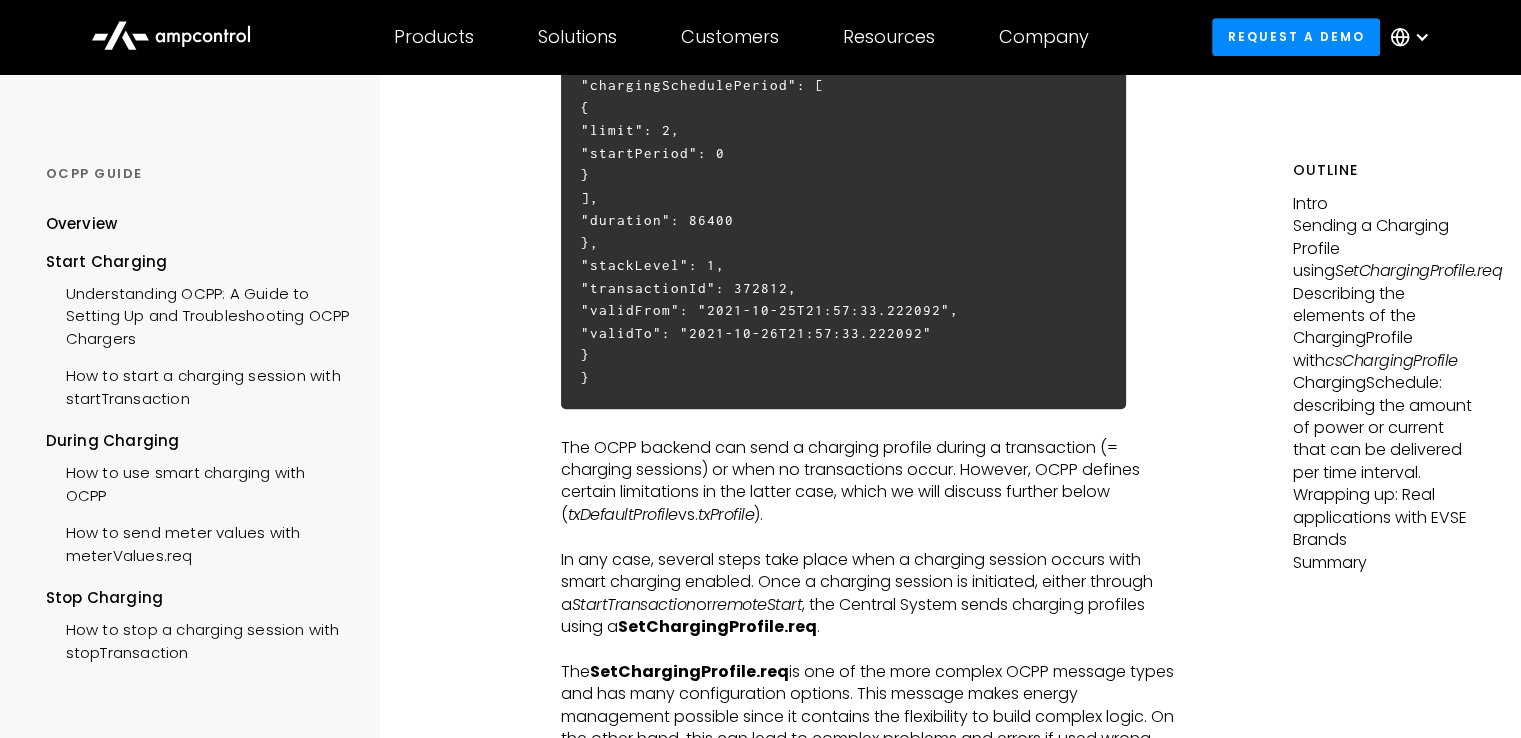 scroll, scrollTop: 1400, scrollLeft: 0, axis: vertical 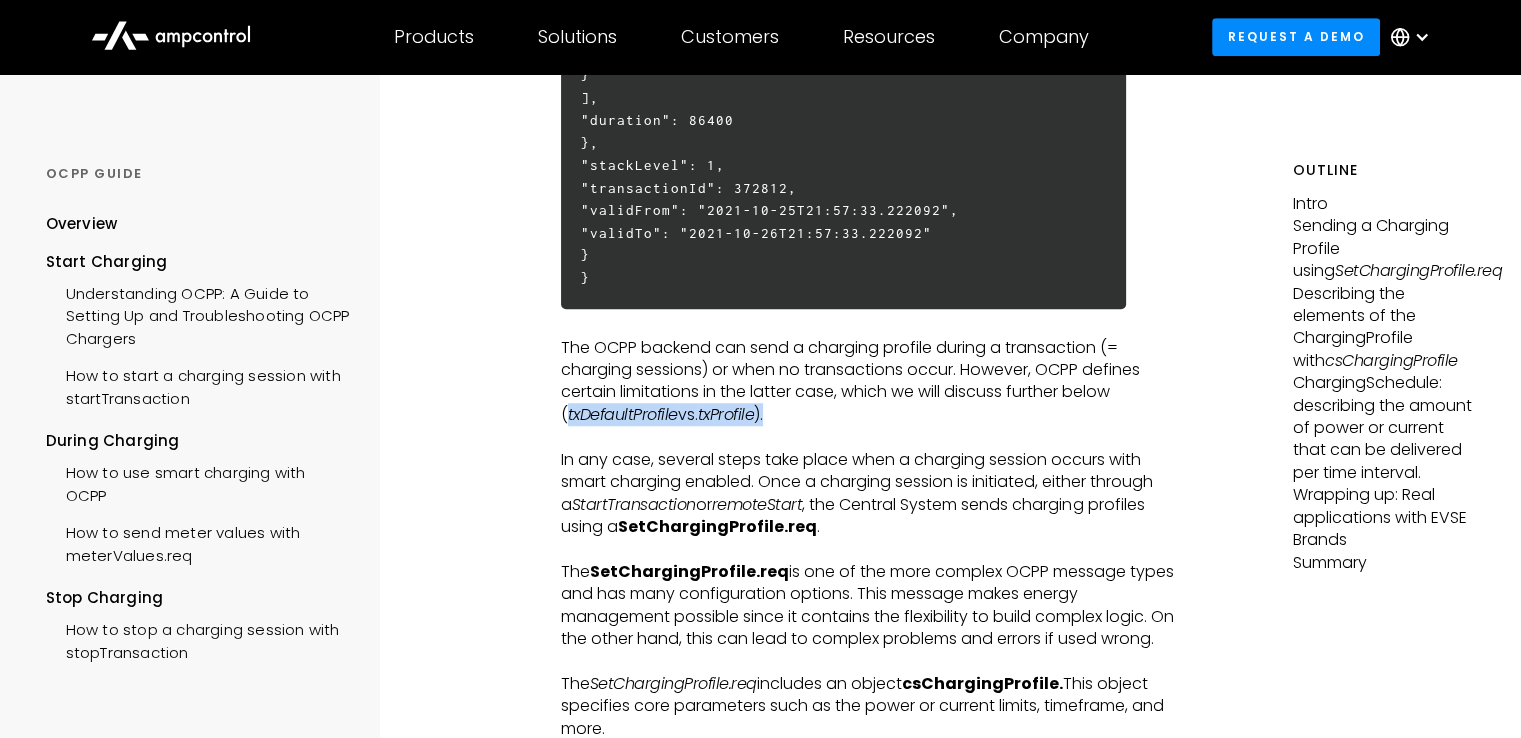 drag, startPoint x: 1076, startPoint y: 398, endPoint x: 1187, endPoint y: 423, distance: 113.78049 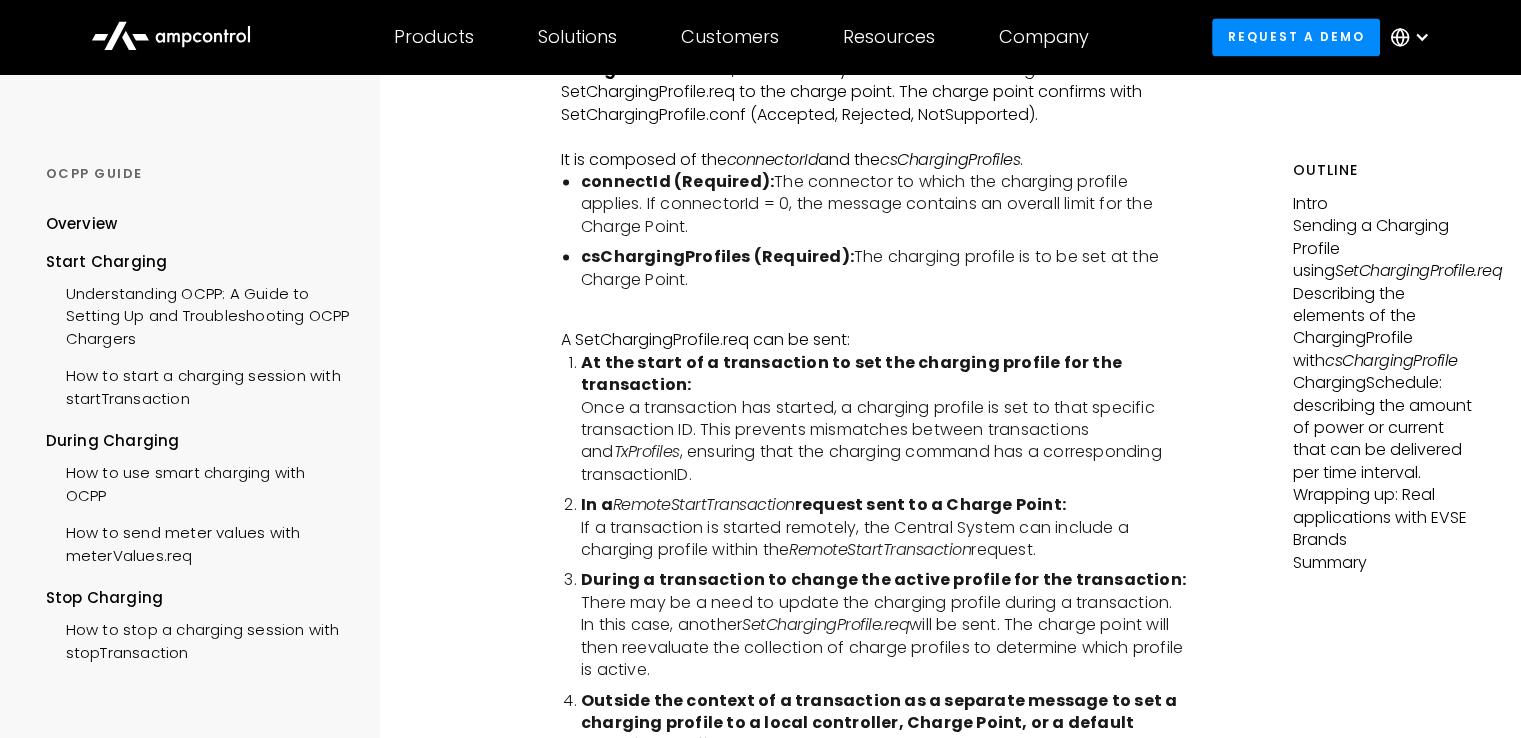 scroll, scrollTop: 2900, scrollLeft: 0, axis: vertical 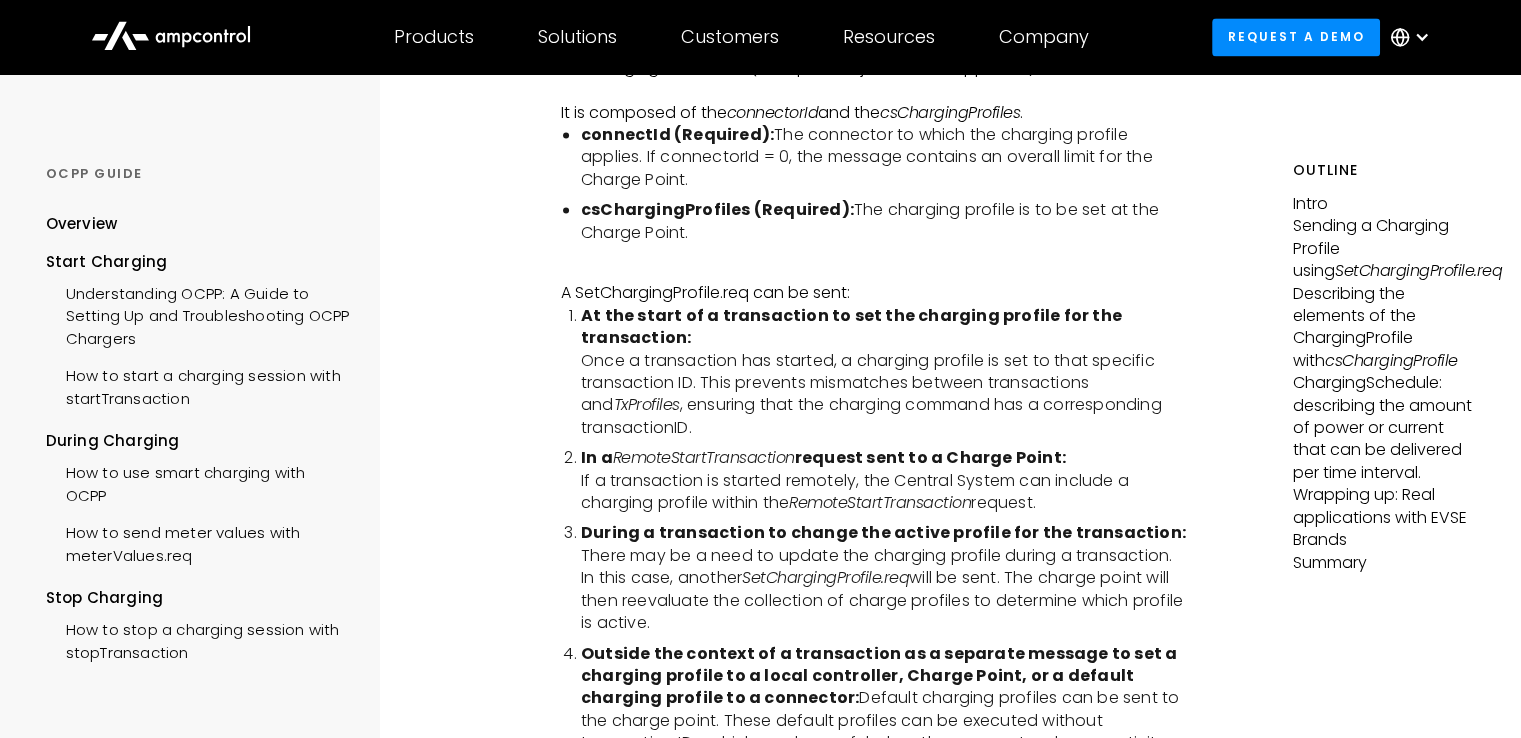 drag, startPoint x: 848, startPoint y: 218, endPoint x: 857, endPoint y: 244, distance: 27.513634 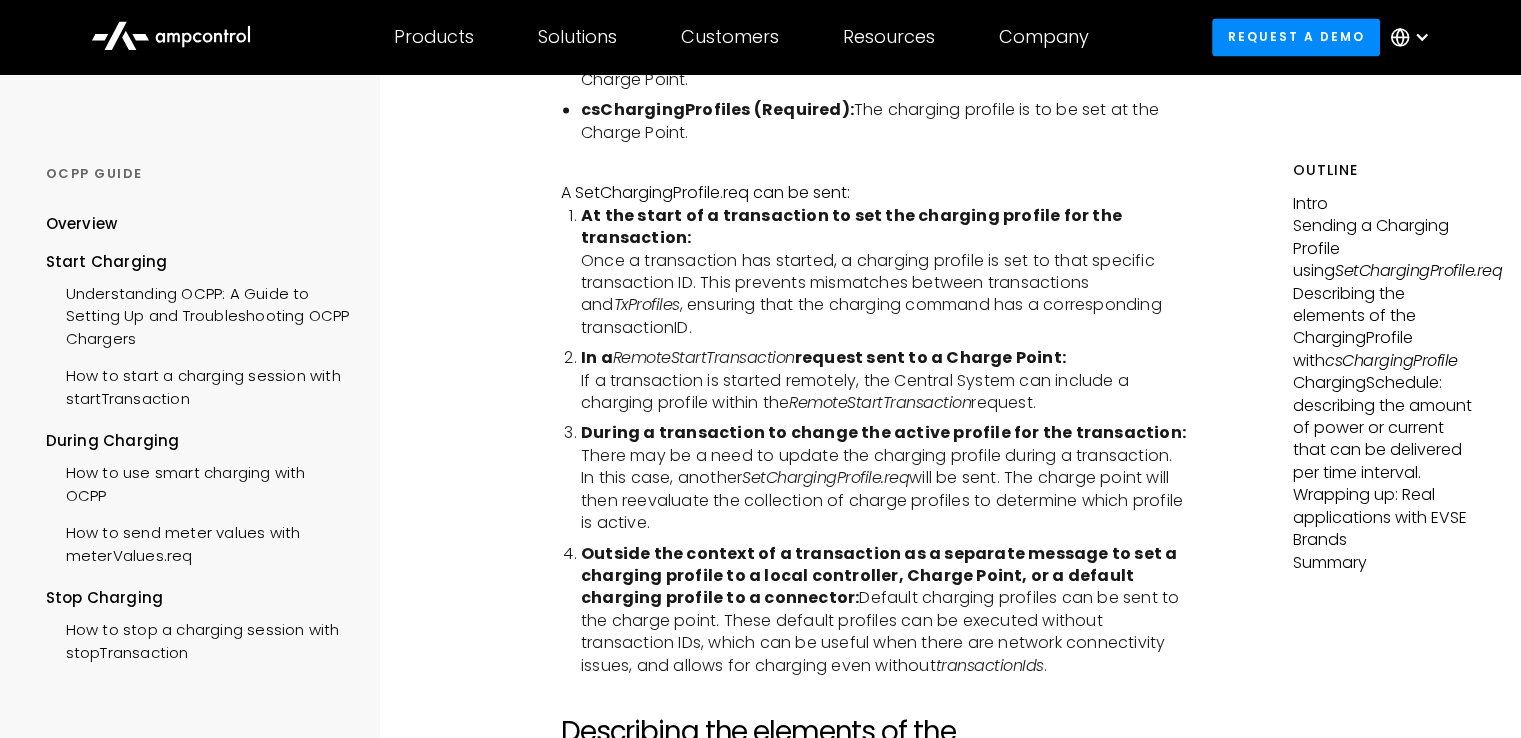 click on "DURING CHARGING How to use smart charging with OCPP Intro In this guide, we will explore how we can enable smart charging for electric vehicles by taking a deeper look into the components of a charging profile in OCPP 1.6J format and the process by which a charging station accepts charging profiles. ‍ Using charging profiles allows  smart charging to be implemented  with OCPP-compliant chargers. ‍ A charging profile is a set of power limits with defined time values in seconds. For example, a charging profile could look something like this: ‍ ‍ Otherwise described as: Power 10 kW from Time 0 Seconds to 120 seconds Power 25 kW from Time 120 Seconds to 300 seconds Power 5 kW from Time 300 Seconds to 600 seconds Power 8 kW from Time 600 Seconds to 800 seconds ‍ OCPP defines a standard format to create these charging profiles so that any OCPP-compliant chargers can accept and follow these commands. It looks like this: ‍ {          "connectorId": 3          "csChargingProfiles": {          }" at bounding box center [874, 1002] 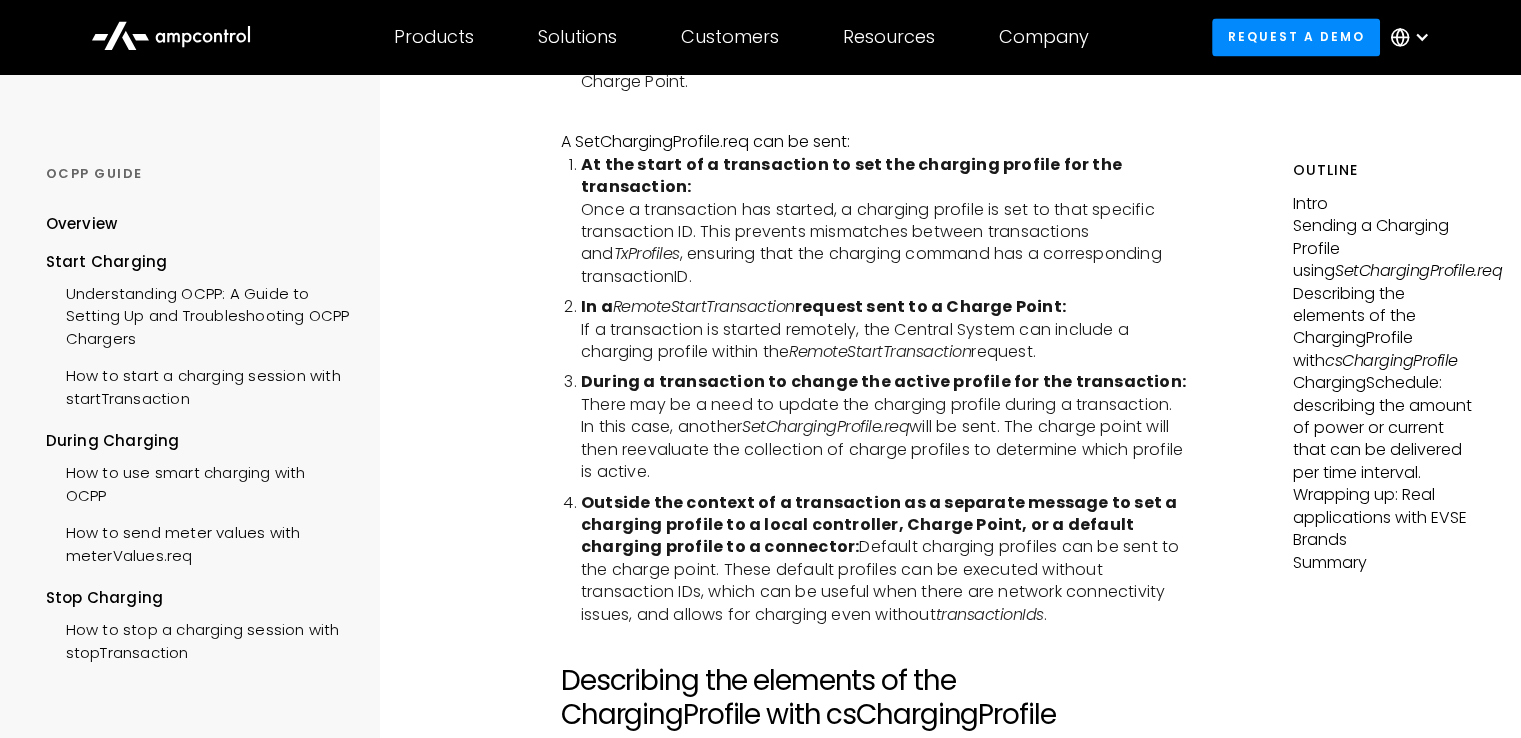scroll, scrollTop: 3100, scrollLeft: 0, axis: vertical 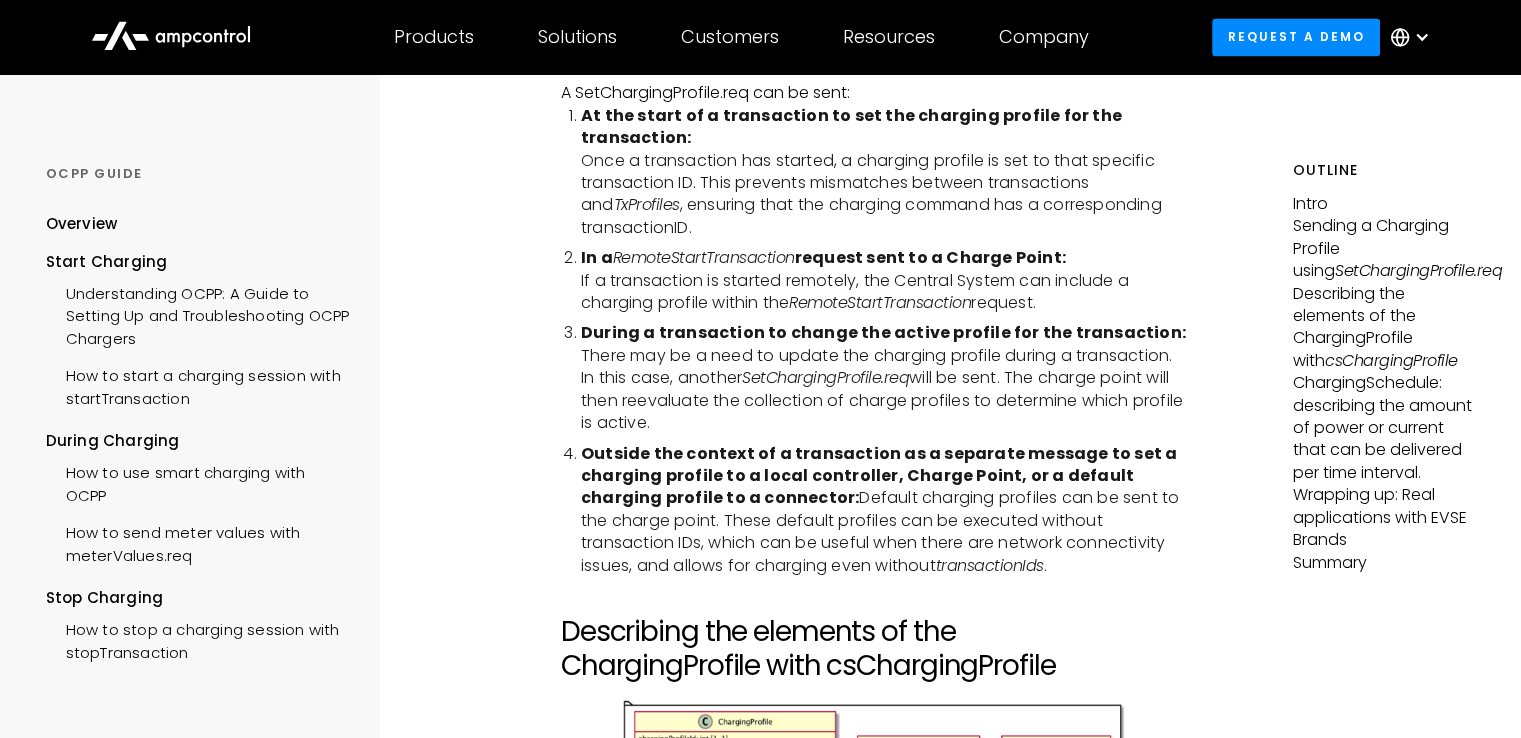 drag, startPoint x: 1057, startPoint y: 293, endPoint x: 580, endPoint y: 249, distance: 479.02505 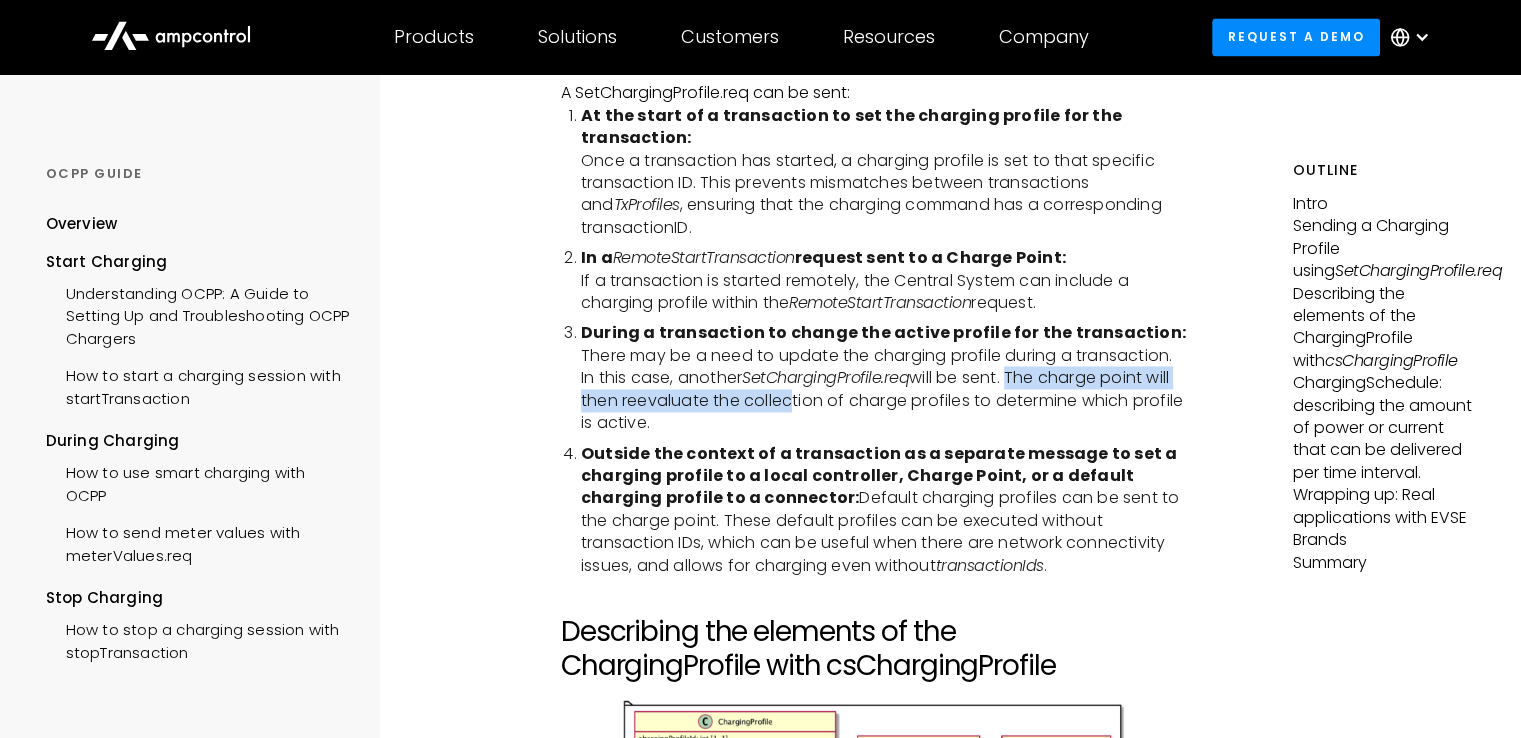 drag, startPoint x: 996, startPoint y: 365, endPoint x: 785, endPoint y: 399, distance: 213.72179 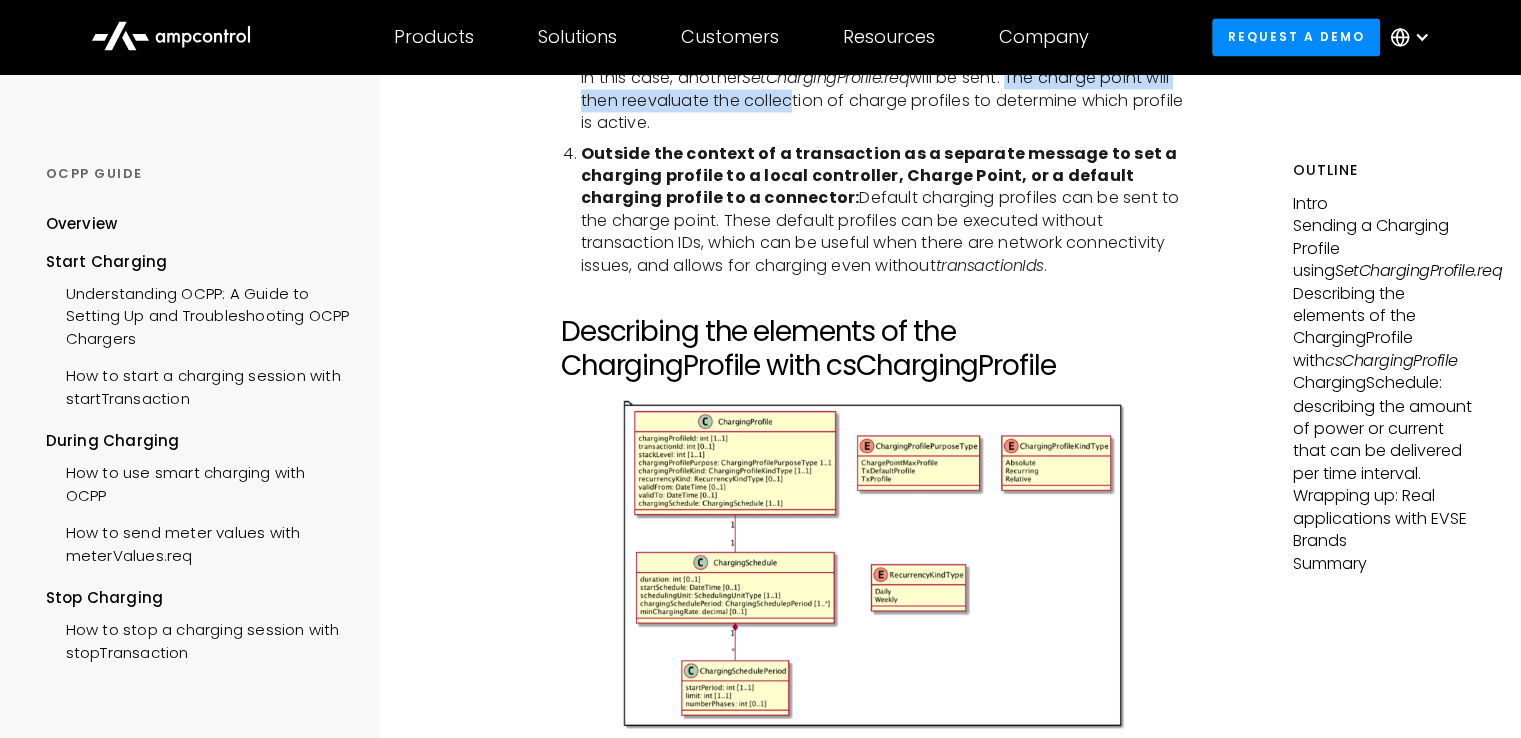 scroll, scrollTop: 3400, scrollLeft: 0, axis: vertical 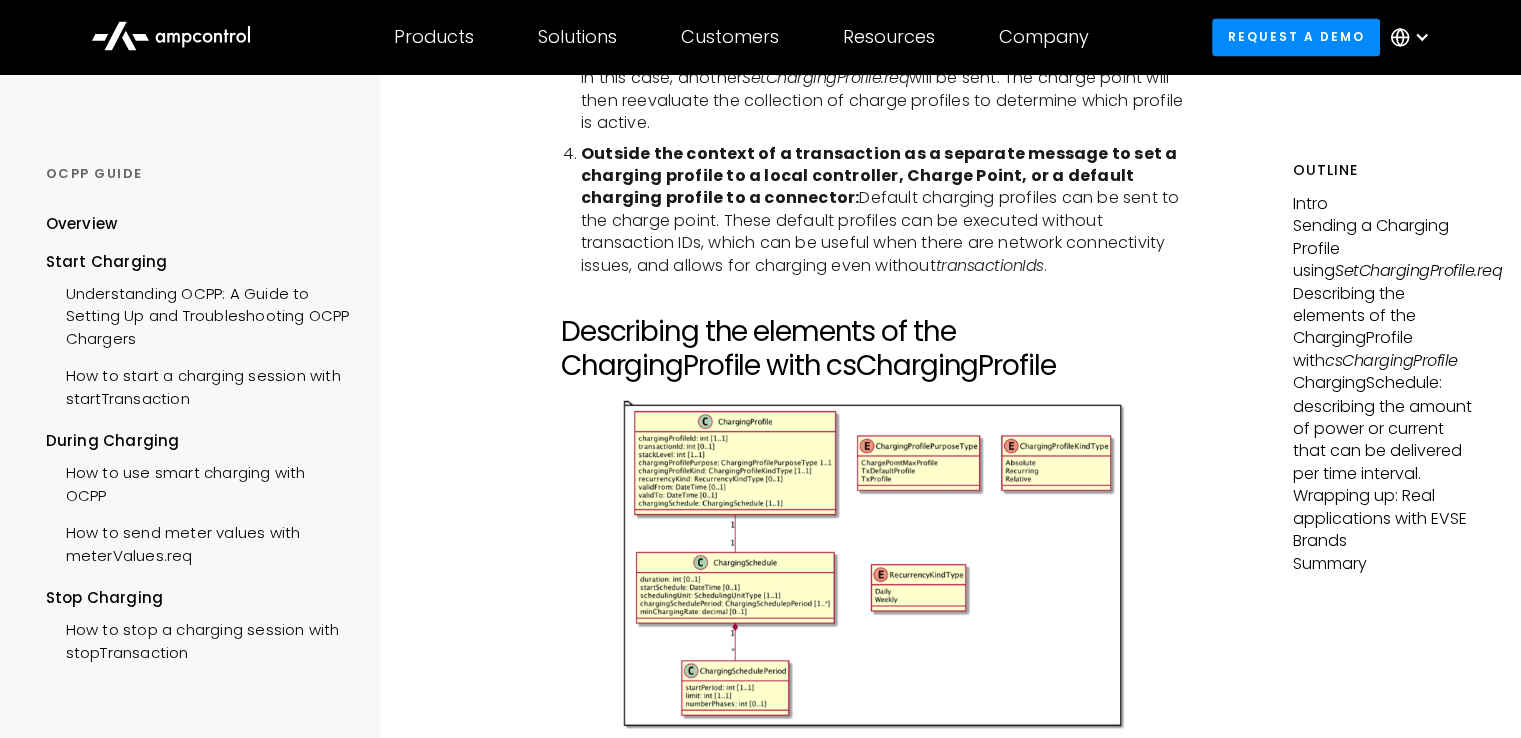 click on "Outside the context of a transaction as a separate message to set a charging profile to a local controller, Charge Point, or a default charging profile to a connector:  Default charging profiles can be sent to the charge point. These default profiles can be executed without transaction IDs, which can be useful when there are network connectivity issues, and allows for charging even without  transactionIds ." at bounding box center [884, 210] 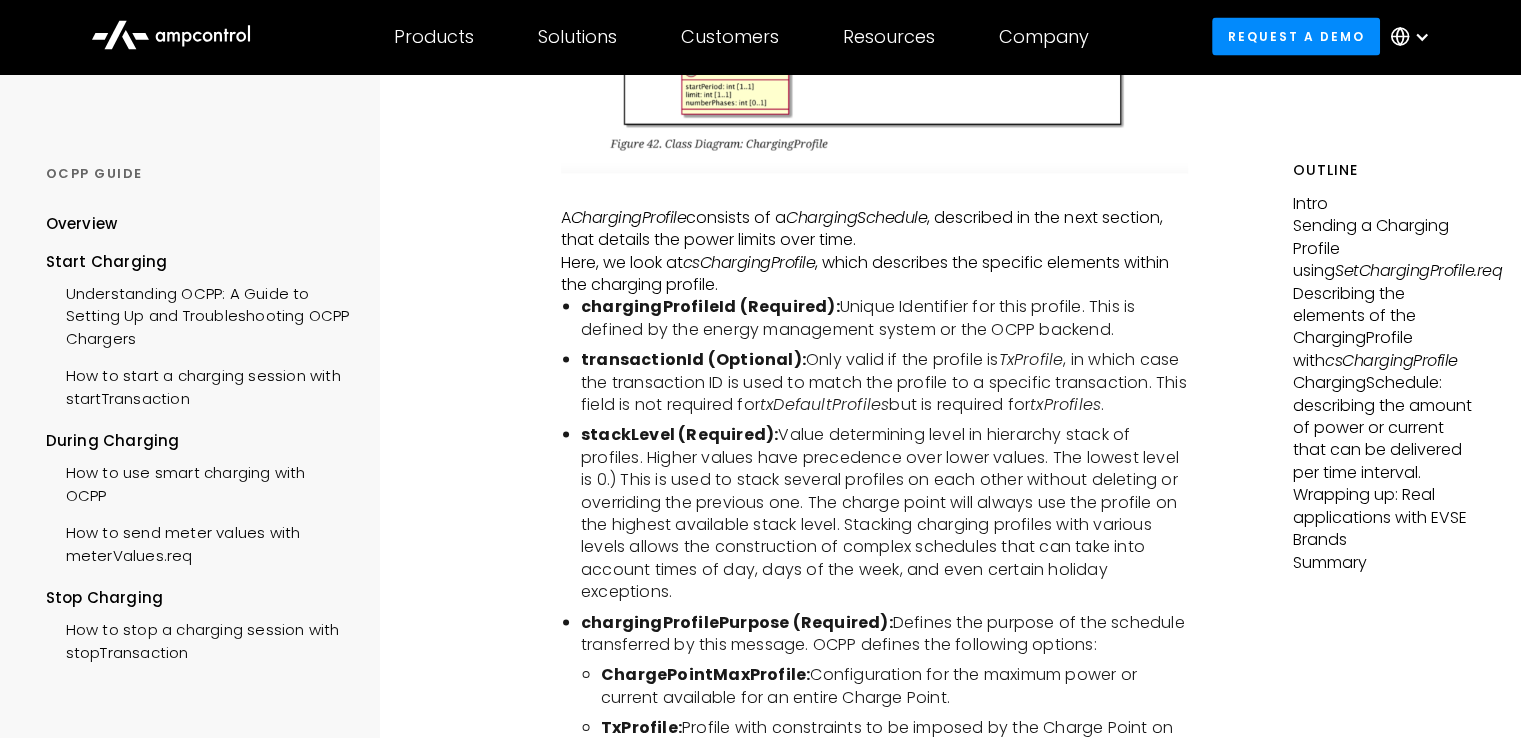scroll, scrollTop: 4100, scrollLeft: 0, axis: vertical 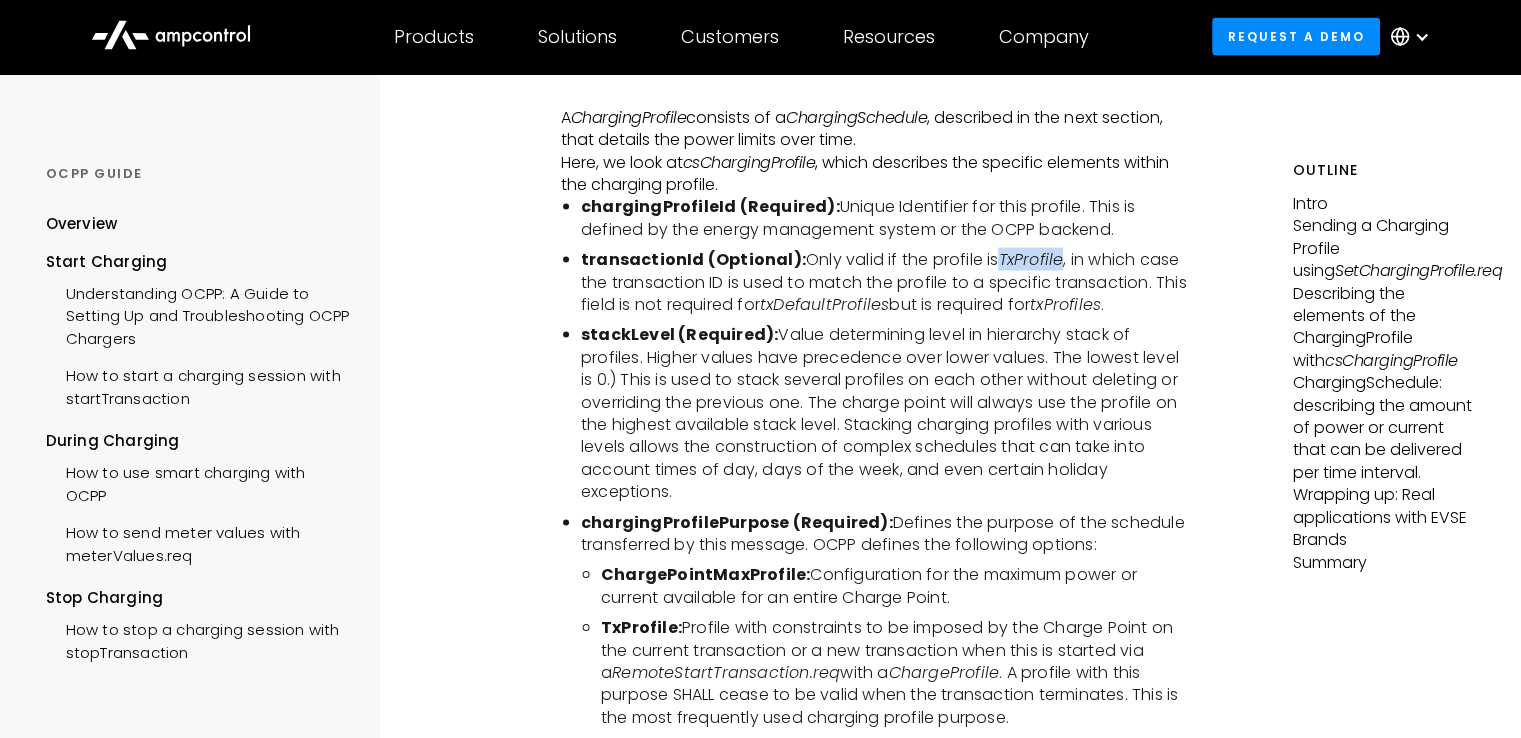 drag, startPoint x: 1002, startPoint y: 257, endPoint x: 1064, endPoint y: 253, distance: 62.1289 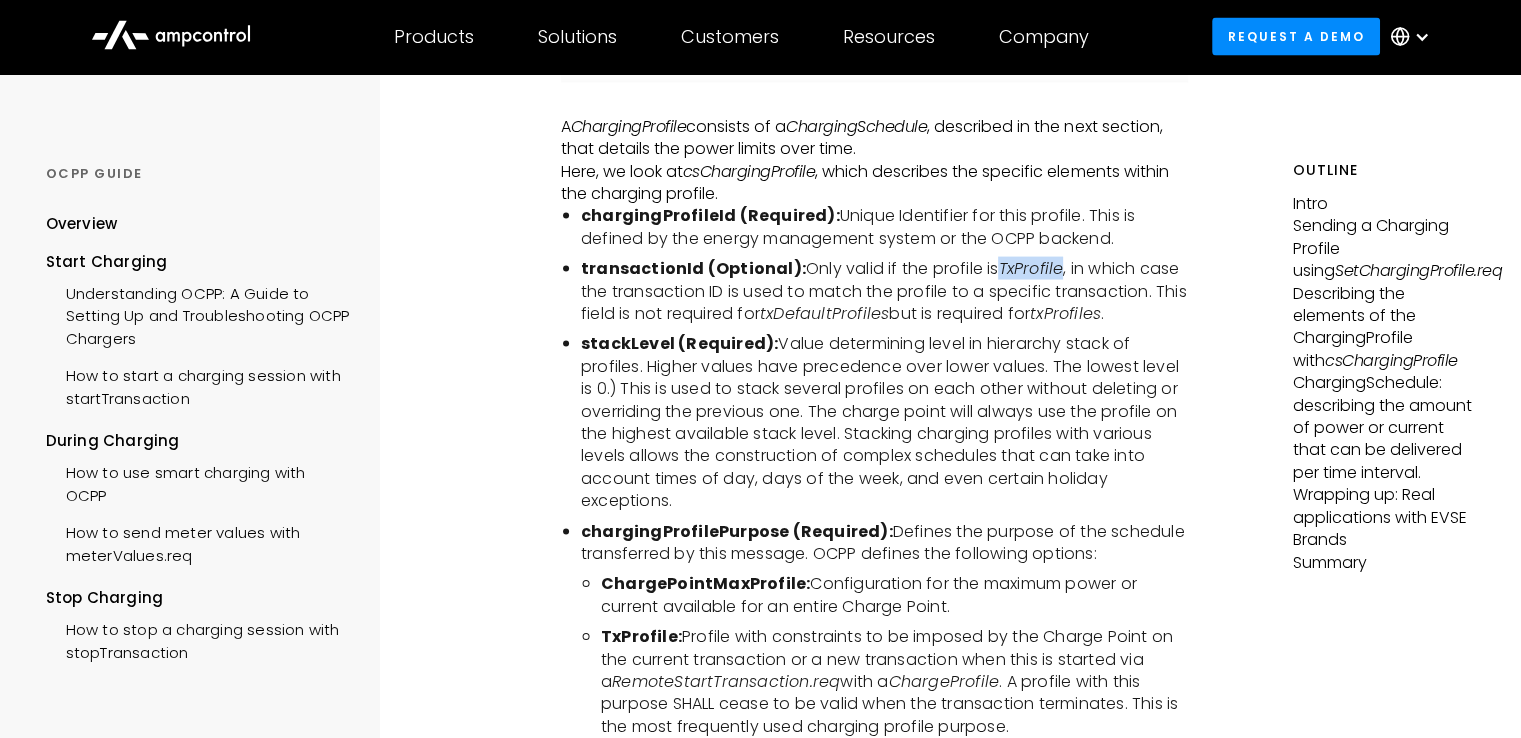 scroll, scrollTop: 4200, scrollLeft: 0, axis: vertical 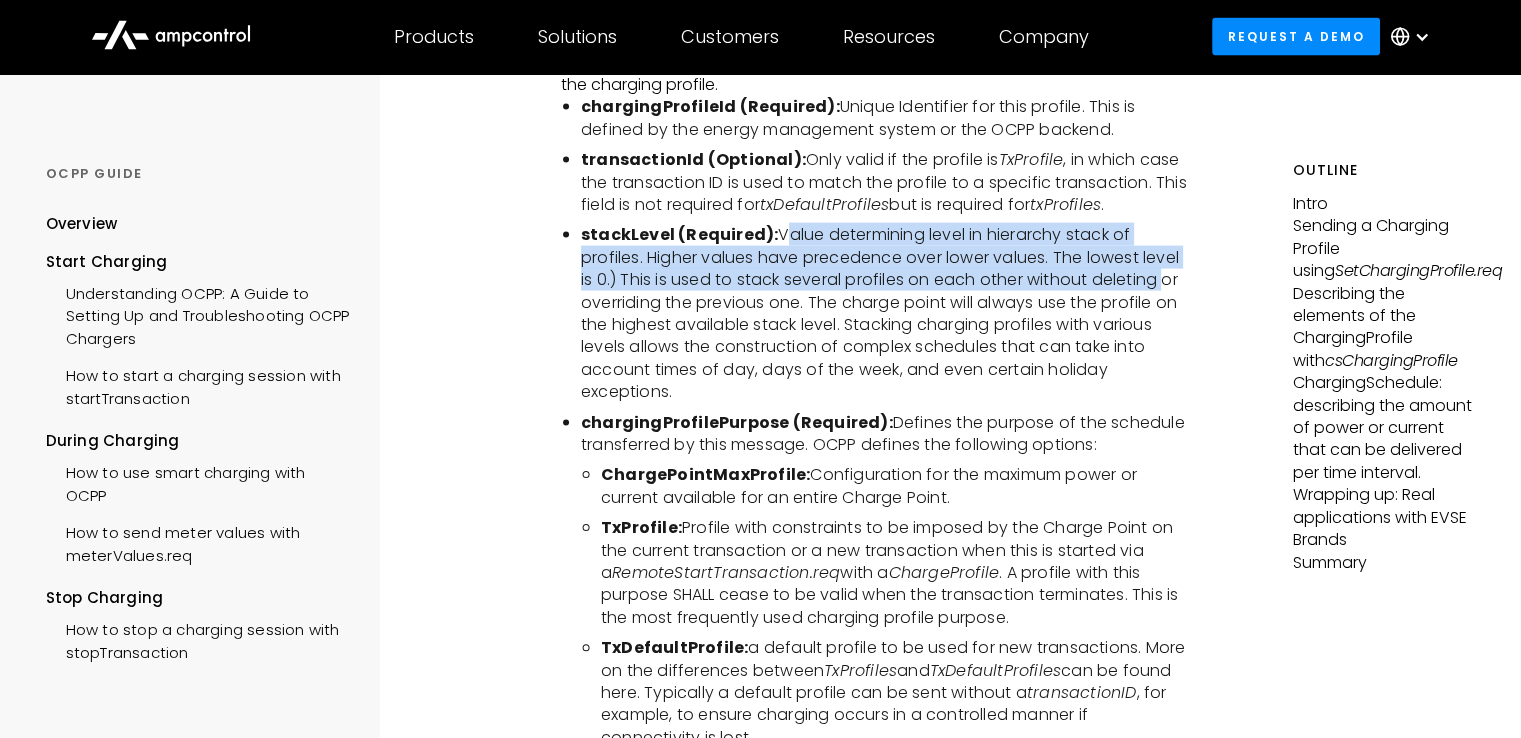 drag, startPoint x: 777, startPoint y: 234, endPoint x: 1164, endPoint y: 269, distance: 388.57947 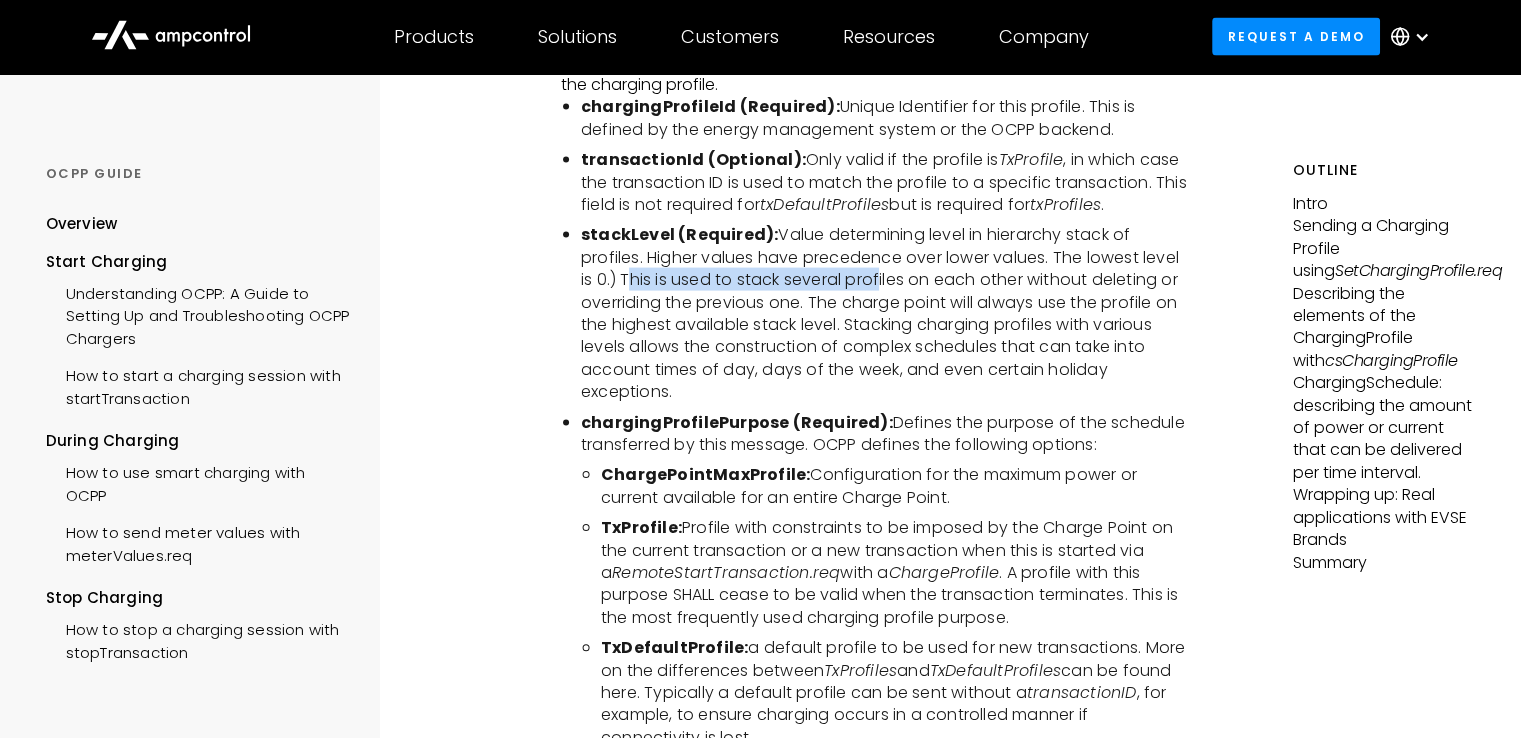 drag, startPoint x: 624, startPoint y: 276, endPoint x: 883, endPoint y: 286, distance: 259.193 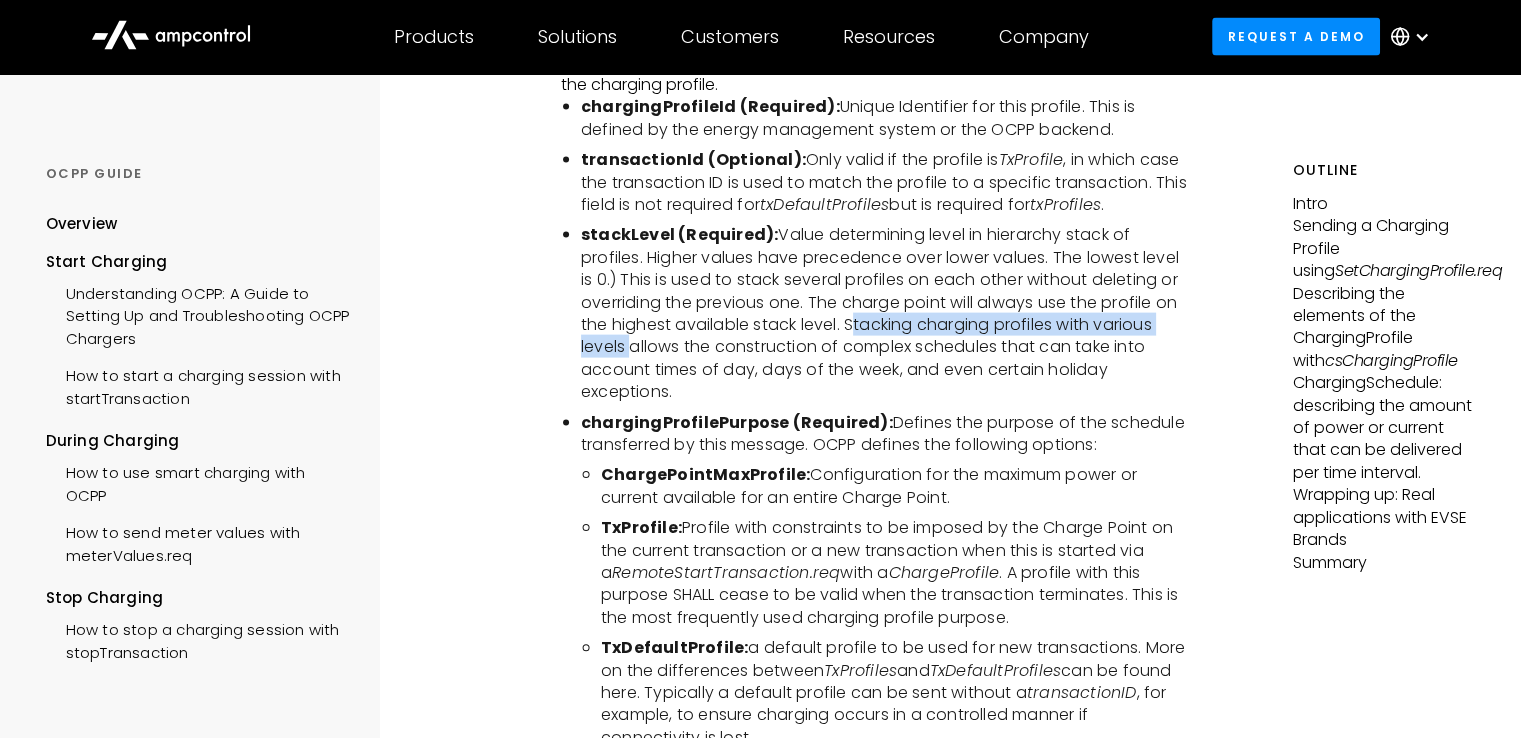 drag, startPoint x: 849, startPoint y: 321, endPoint x: 627, endPoint y: 340, distance: 222.81158 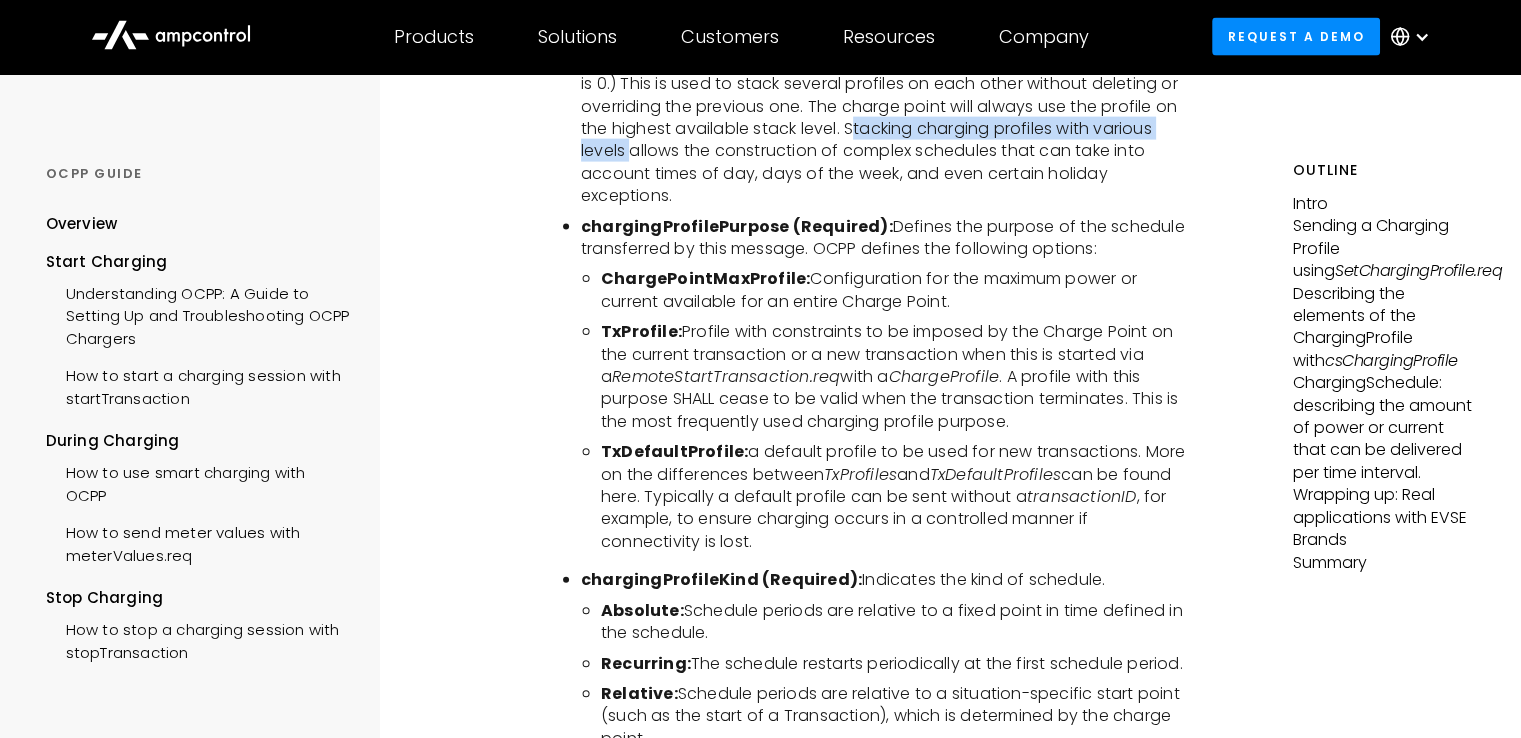 scroll, scrollTop: 4400, scrollLeft: 0, axis: vertical 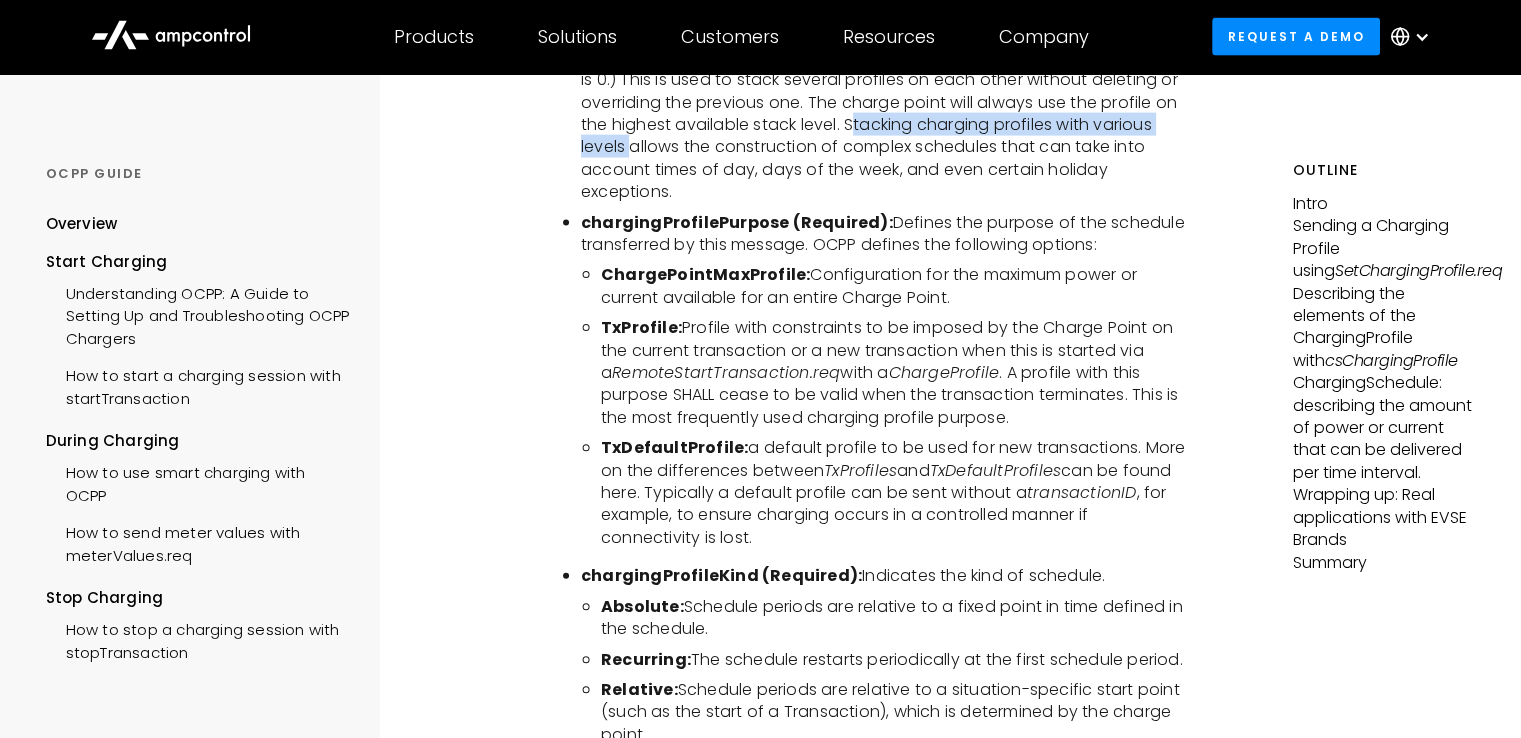 drag, startPoint x: 808, startPoint y: 269, endPoint x: 894, endPoint y: 293, distance: 89.28606 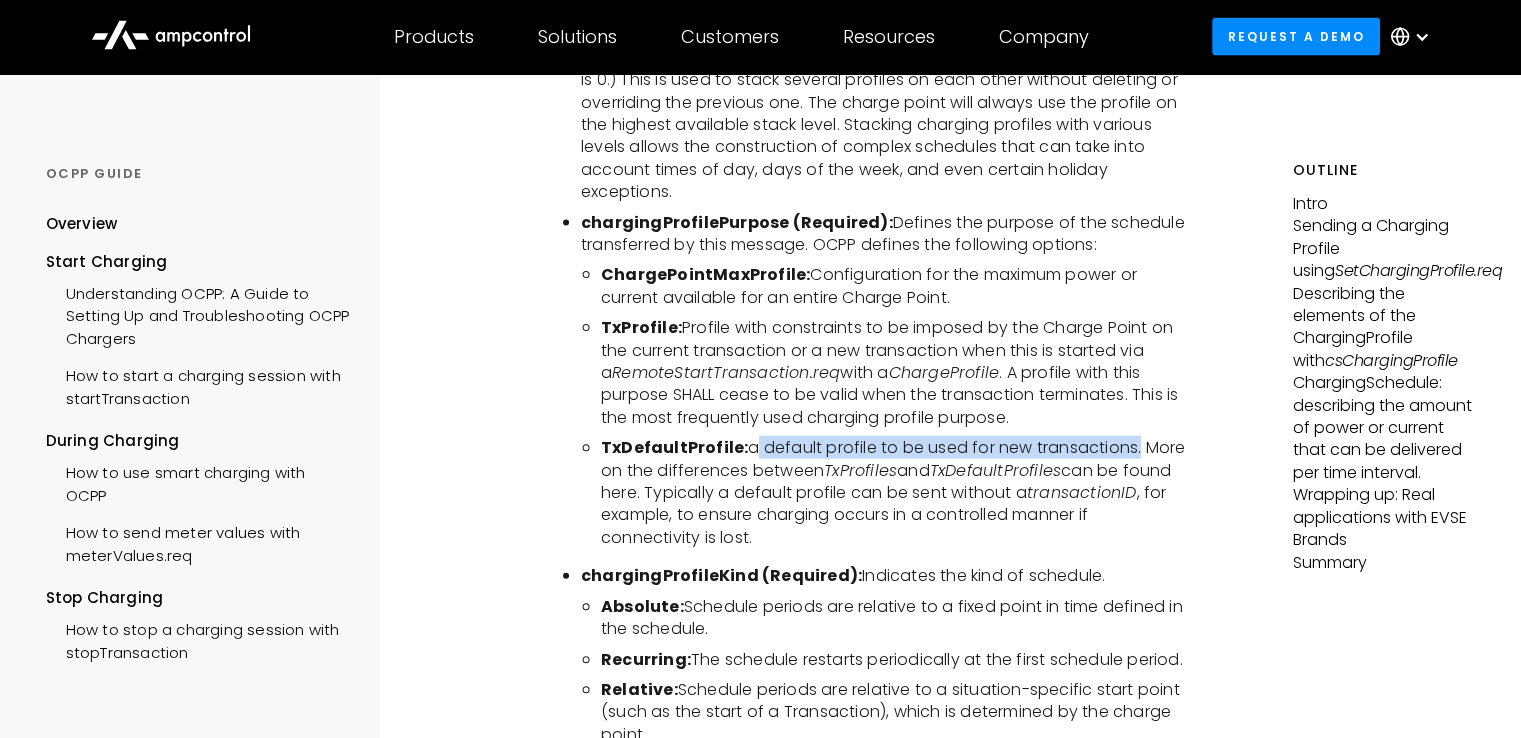 drag, startPoint x: 745, startPoint y: 445, endPoint x: 1135, endPoint y: 434, distance: 390.1551 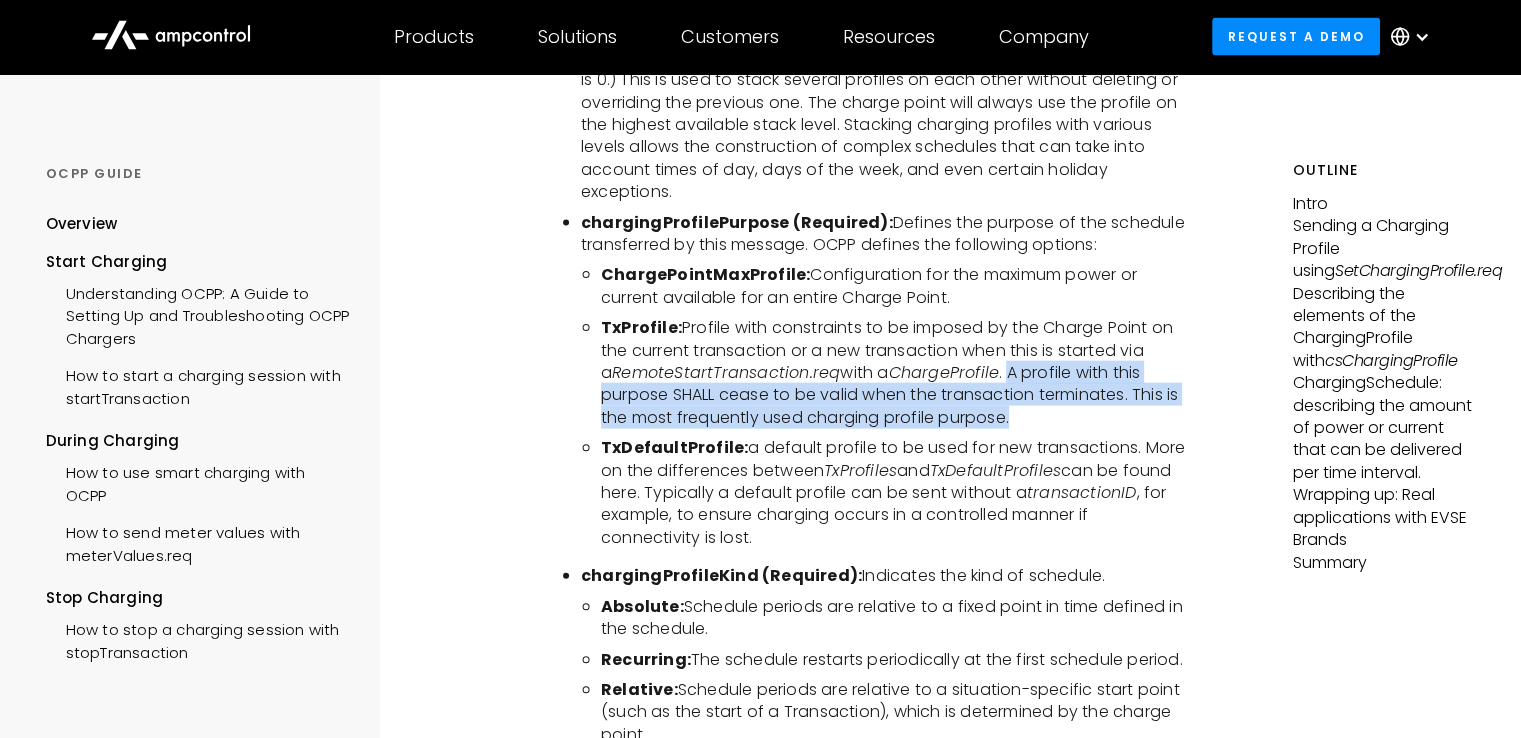 drag, startPoint x: 1005, startPoint y: 371, endPoint x: 1153, endPoint y: 409, distance: 152.80052 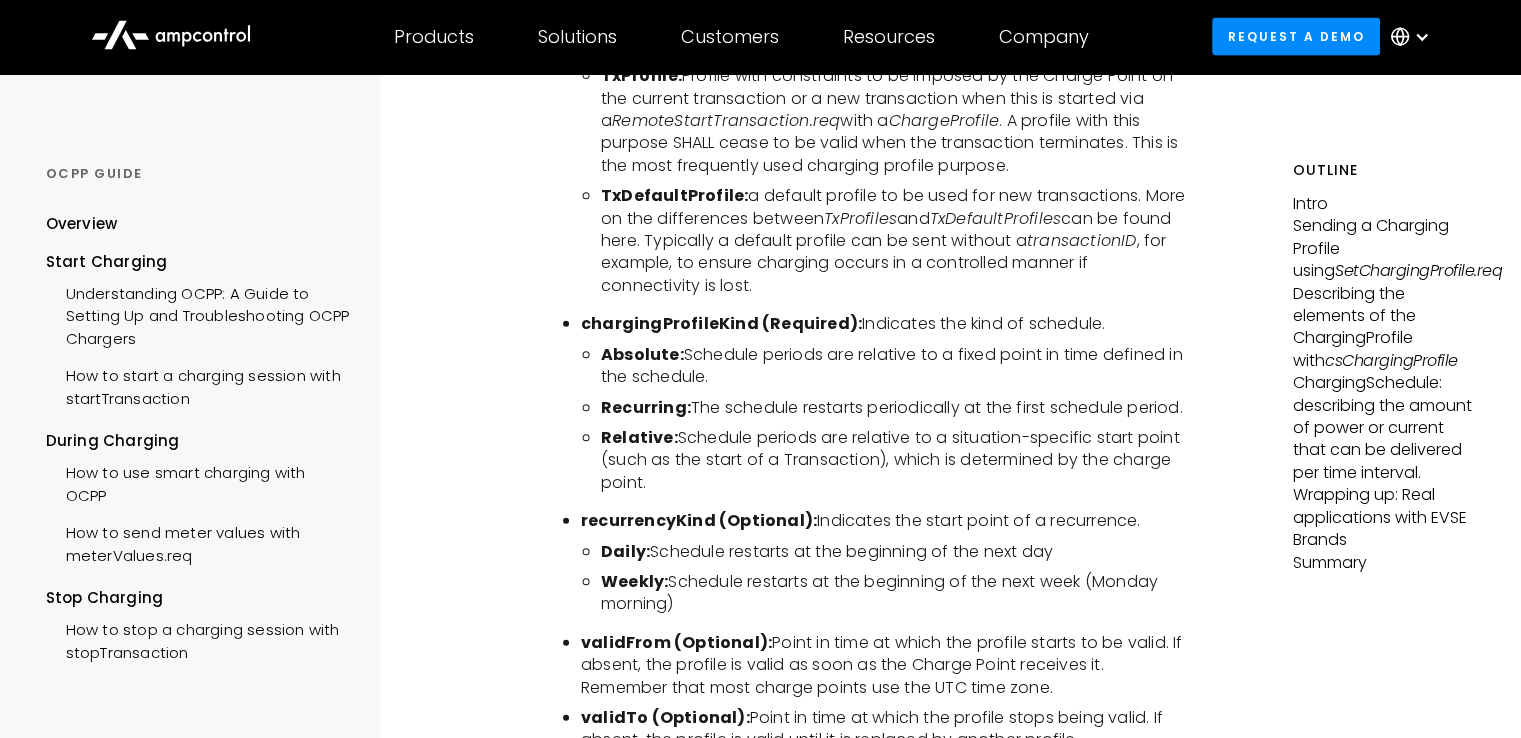 scroll, scrollTop: 4700, scrollLeft: 0, axis: vertical 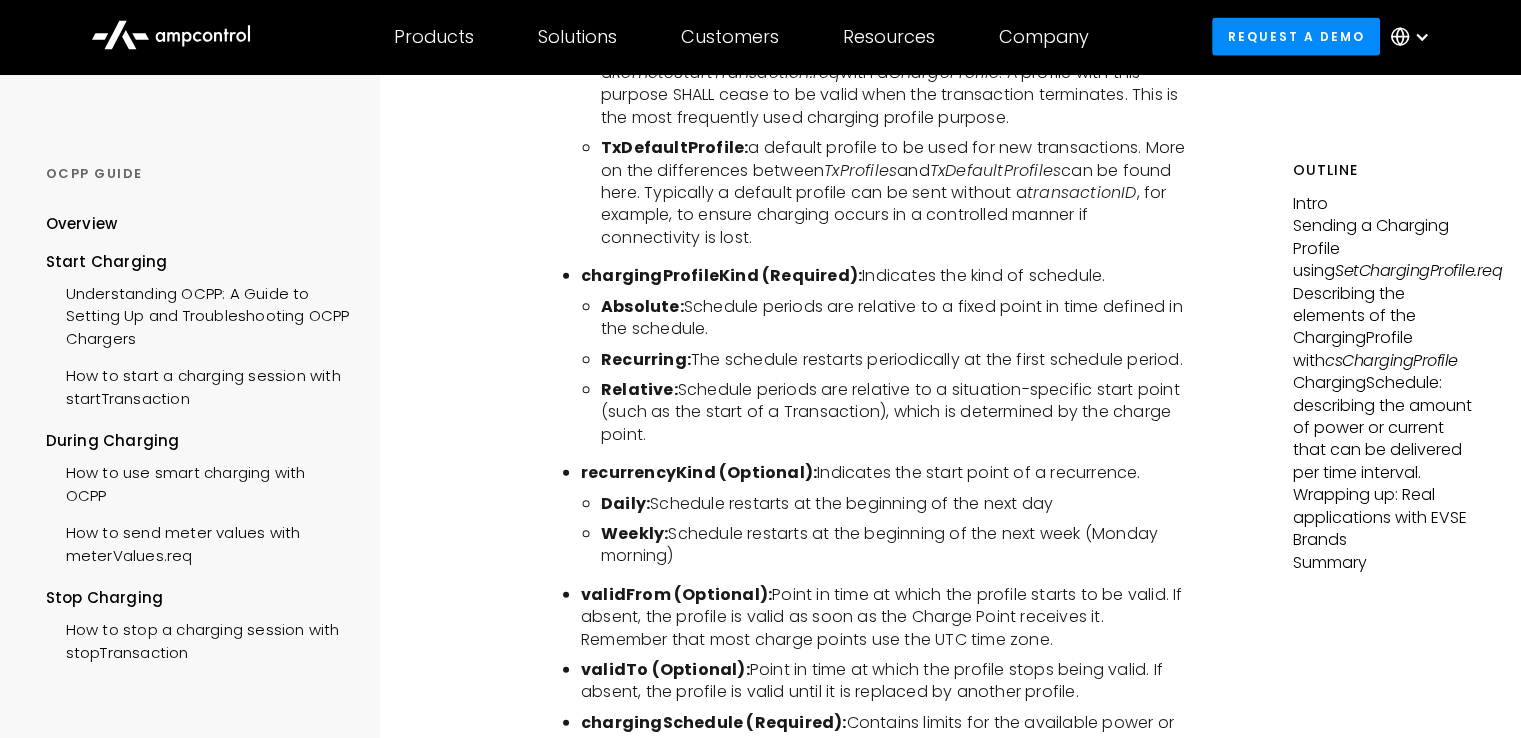 drag, startPoint x: 696, startPoint y: 354, endPoint x: 1204, endPoint y: 350, distance: 508.01575 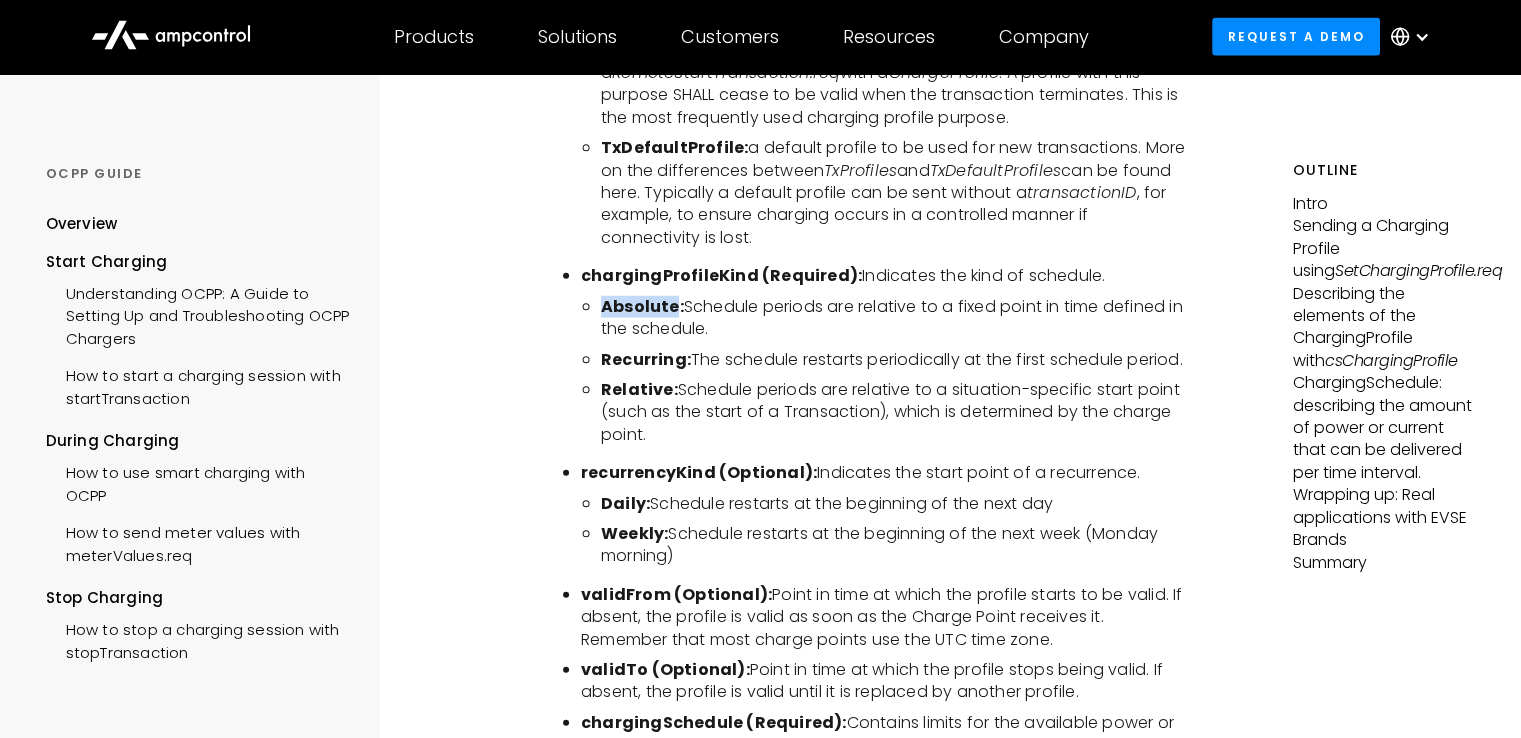 click on "Absolute:" at bounding box center [642, 306] 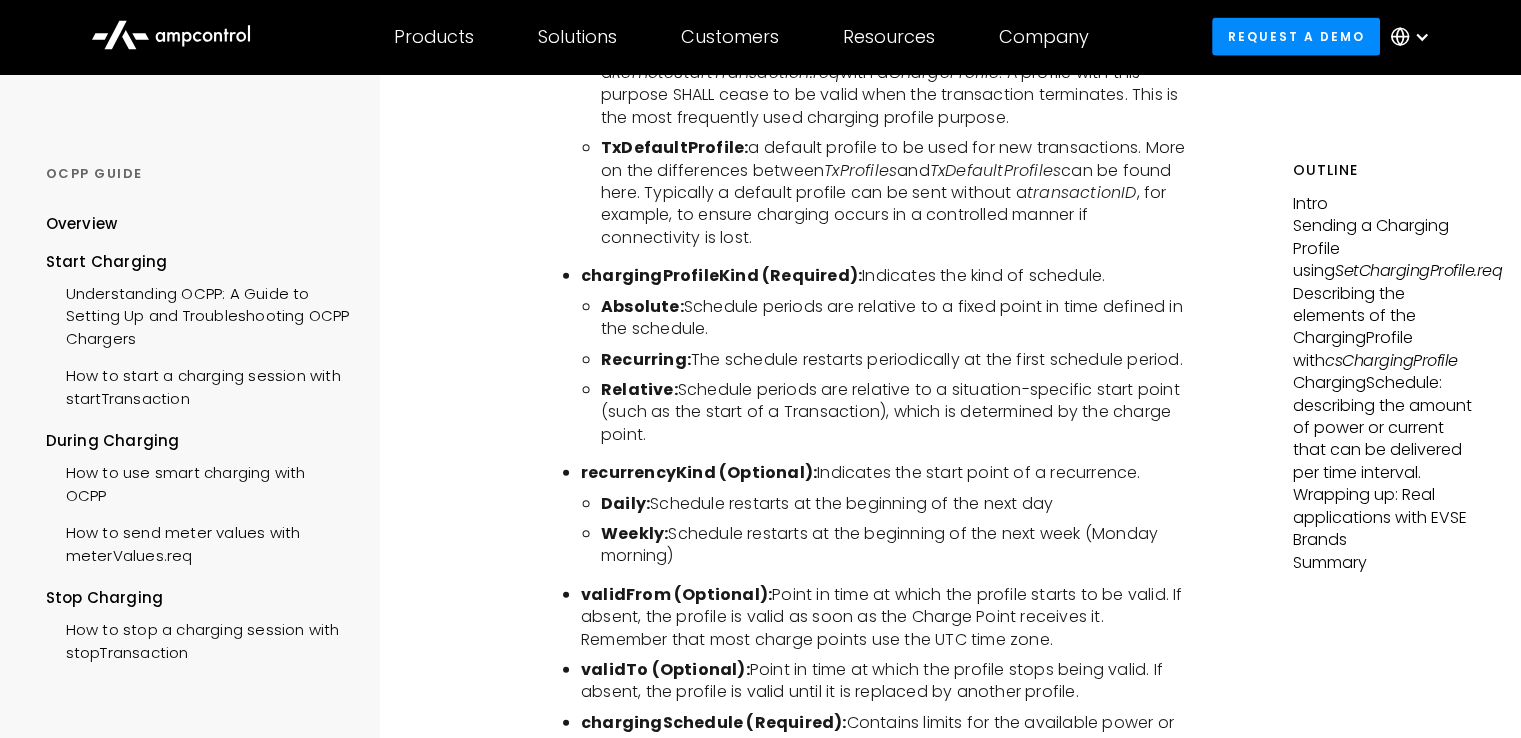 click on "Recurring:" at bounding box center (646, 359) 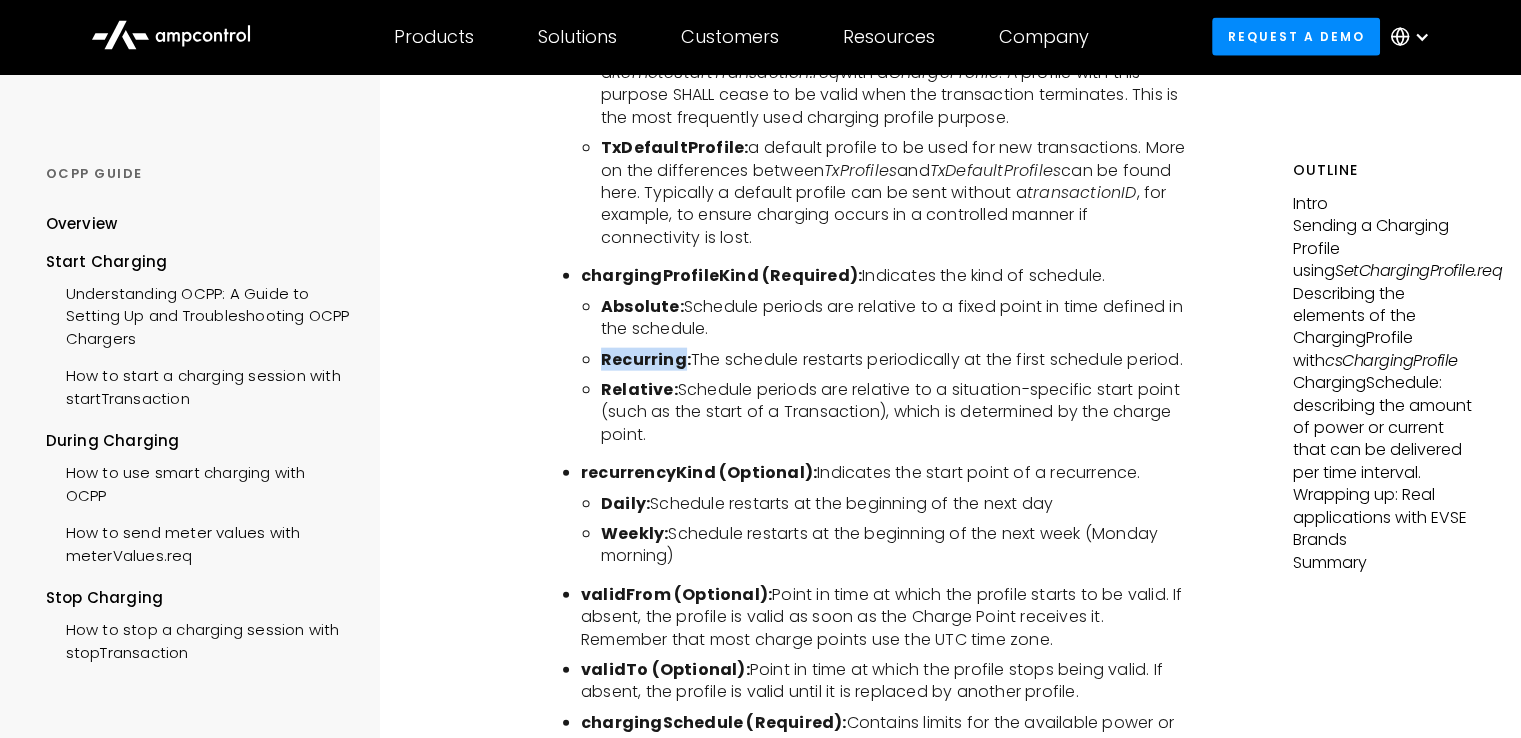 click on "Recurring:" at bounding box center [646, 359] 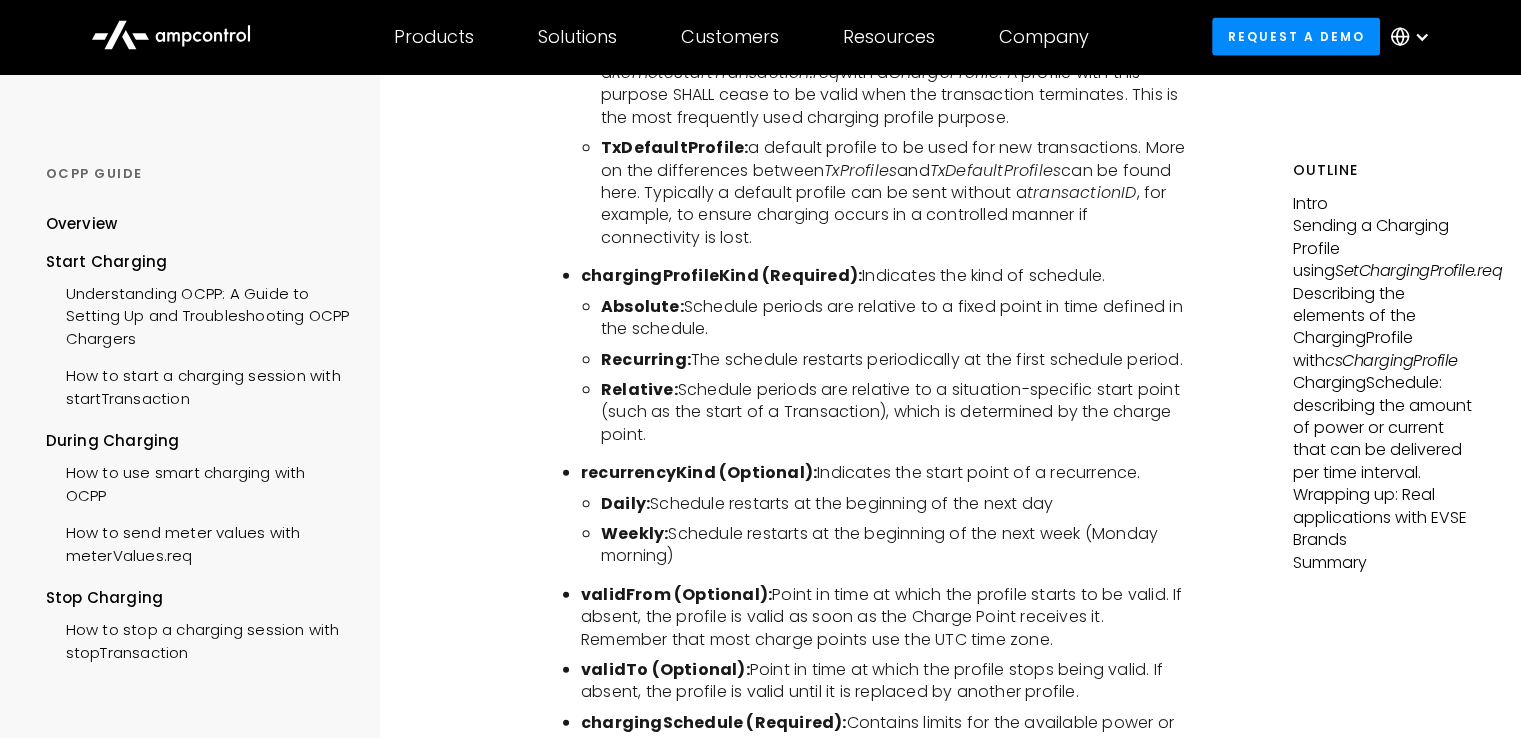click on "Relative:" at bounding box center [639, 389] 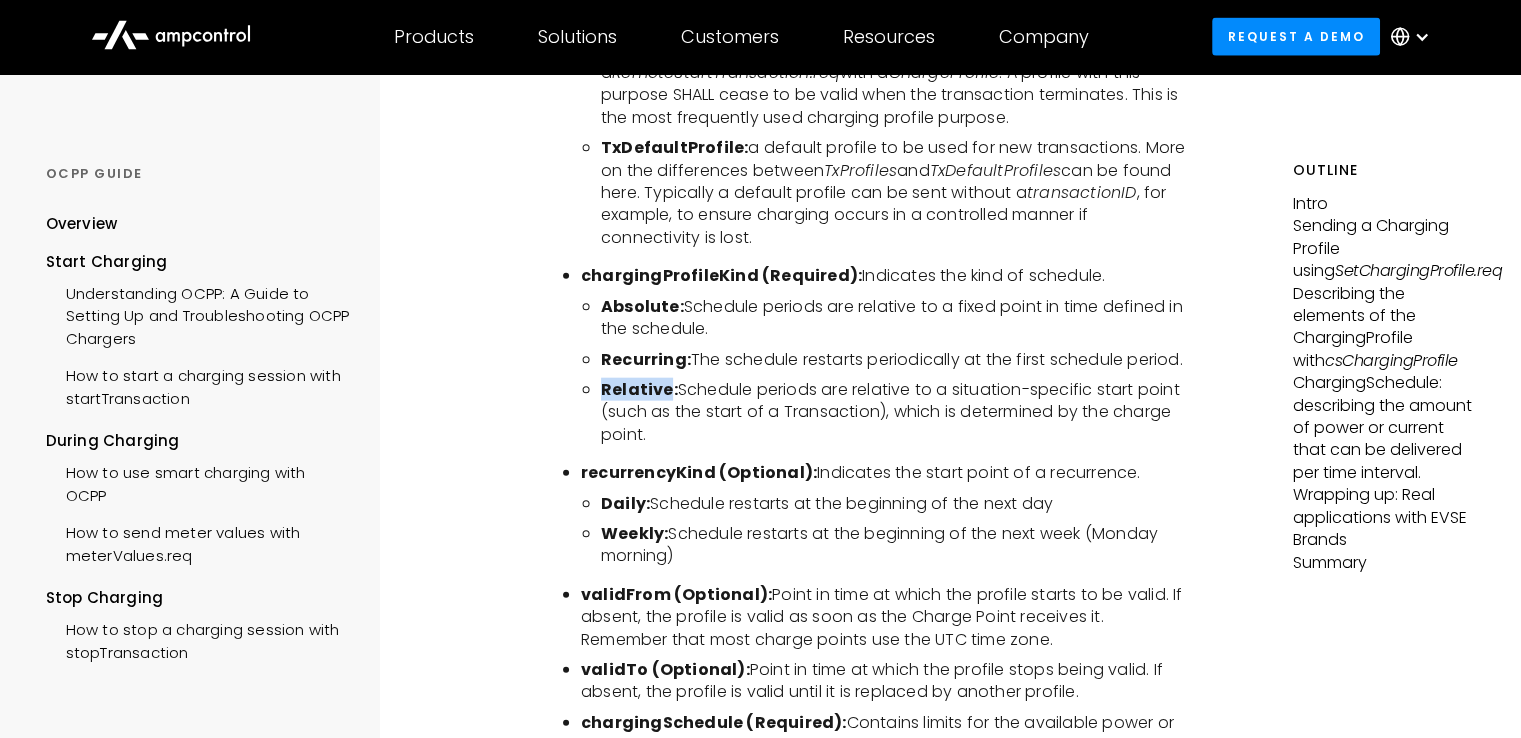 click on "Relative:" at bounding box center (639, 389) 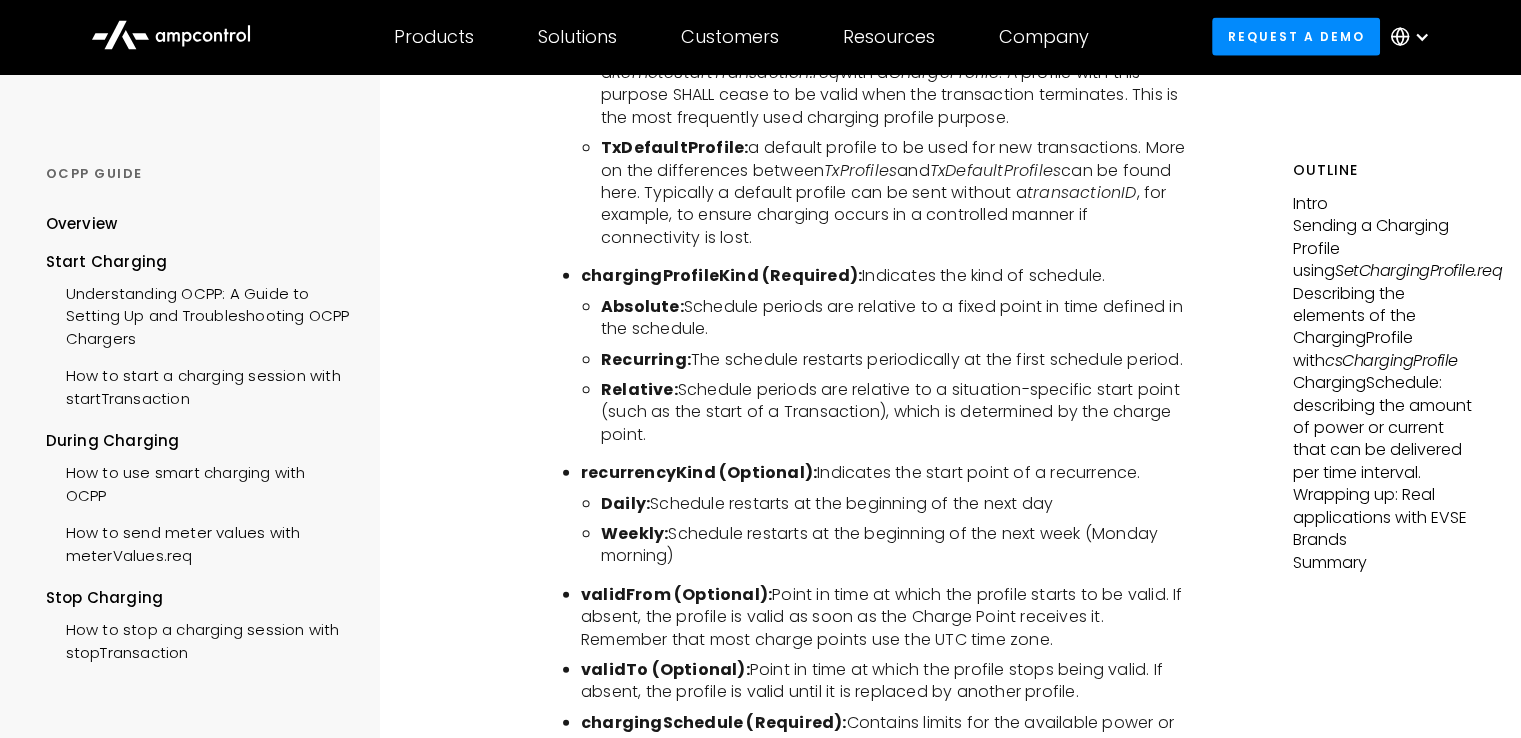 click on "Relative:  Schedule periods are relative to a situation-specific start point (such as the start of a Transaction), which is determined by the charge point." at bounding box center [894, 412] 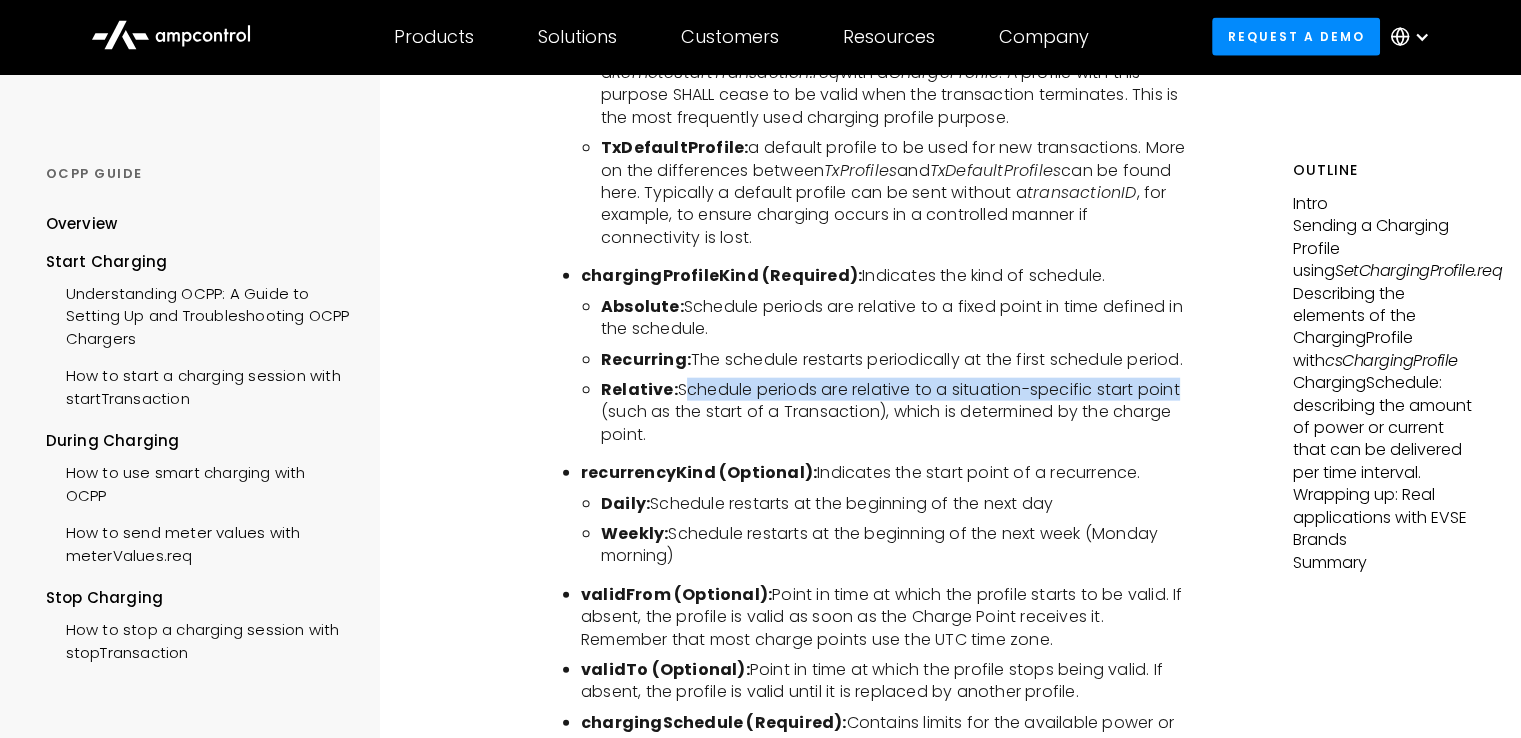 drag, startPoint x: 680, startPoint y: 387, endPoint x: 1178, endPoint y: 379, distance: 498.06424 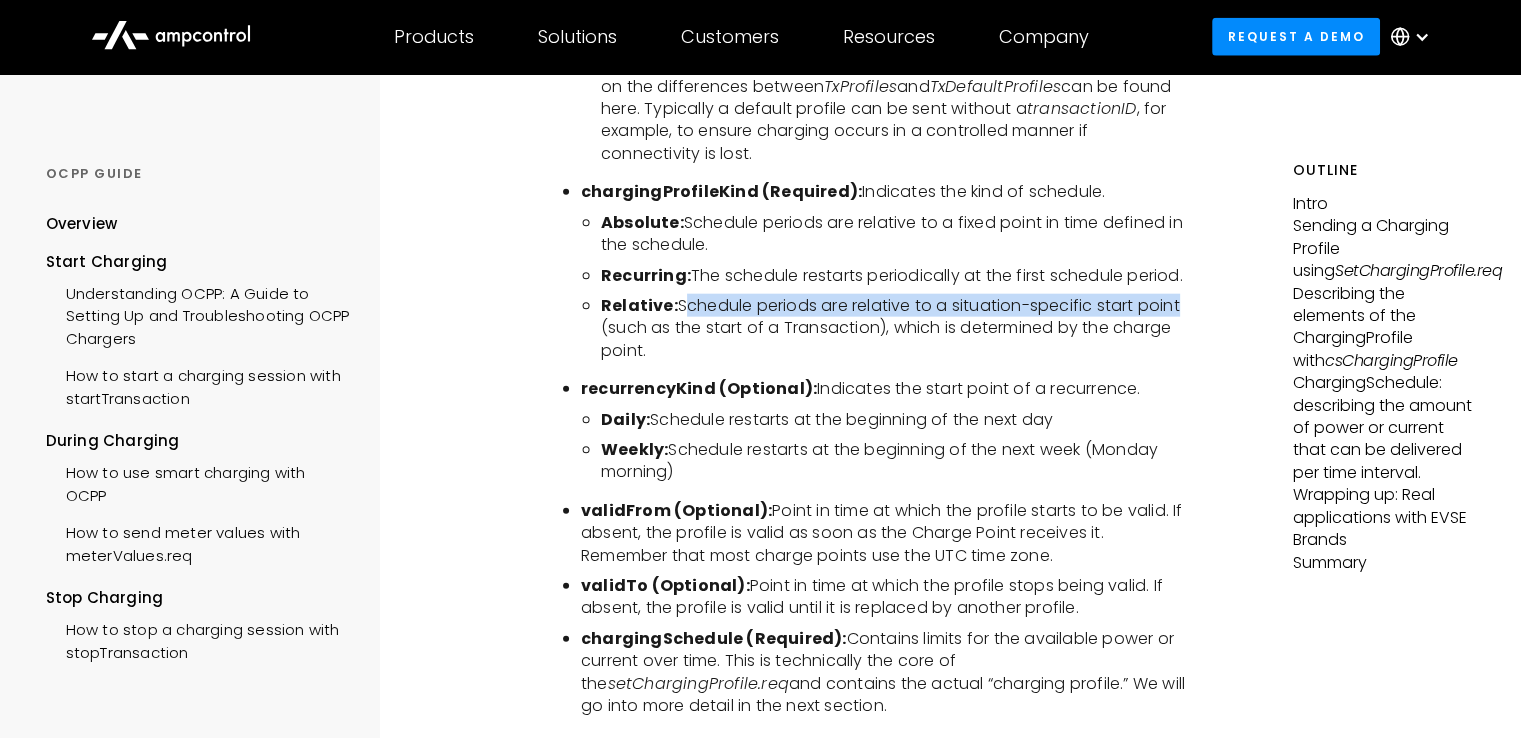 scroll, scrollTop: 5000, scrollLeft: 0, axis: vertical 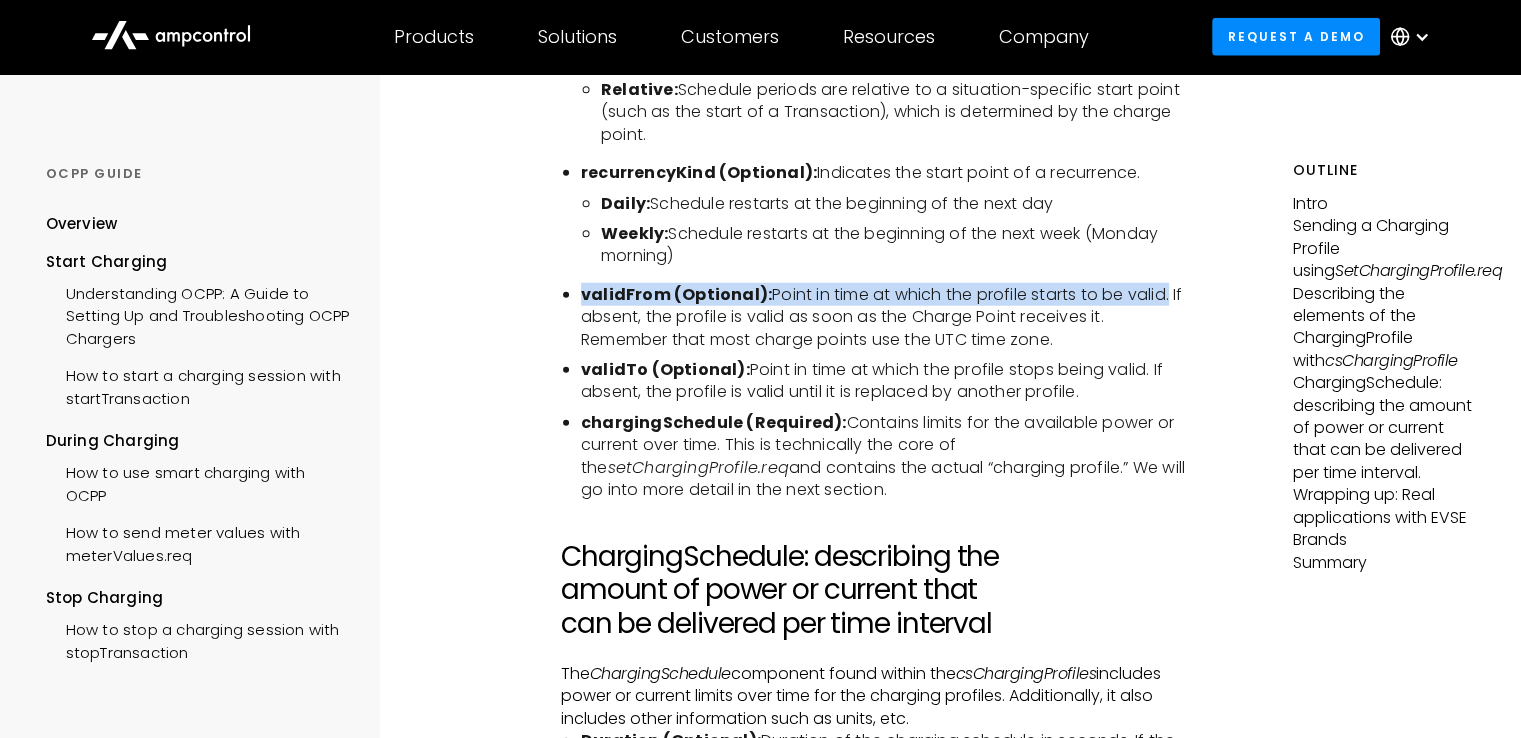 drag, startPoint x: 583, startPoint y: 292, endPoint x: 1167, endPoint y: 287, distance: 584.0214 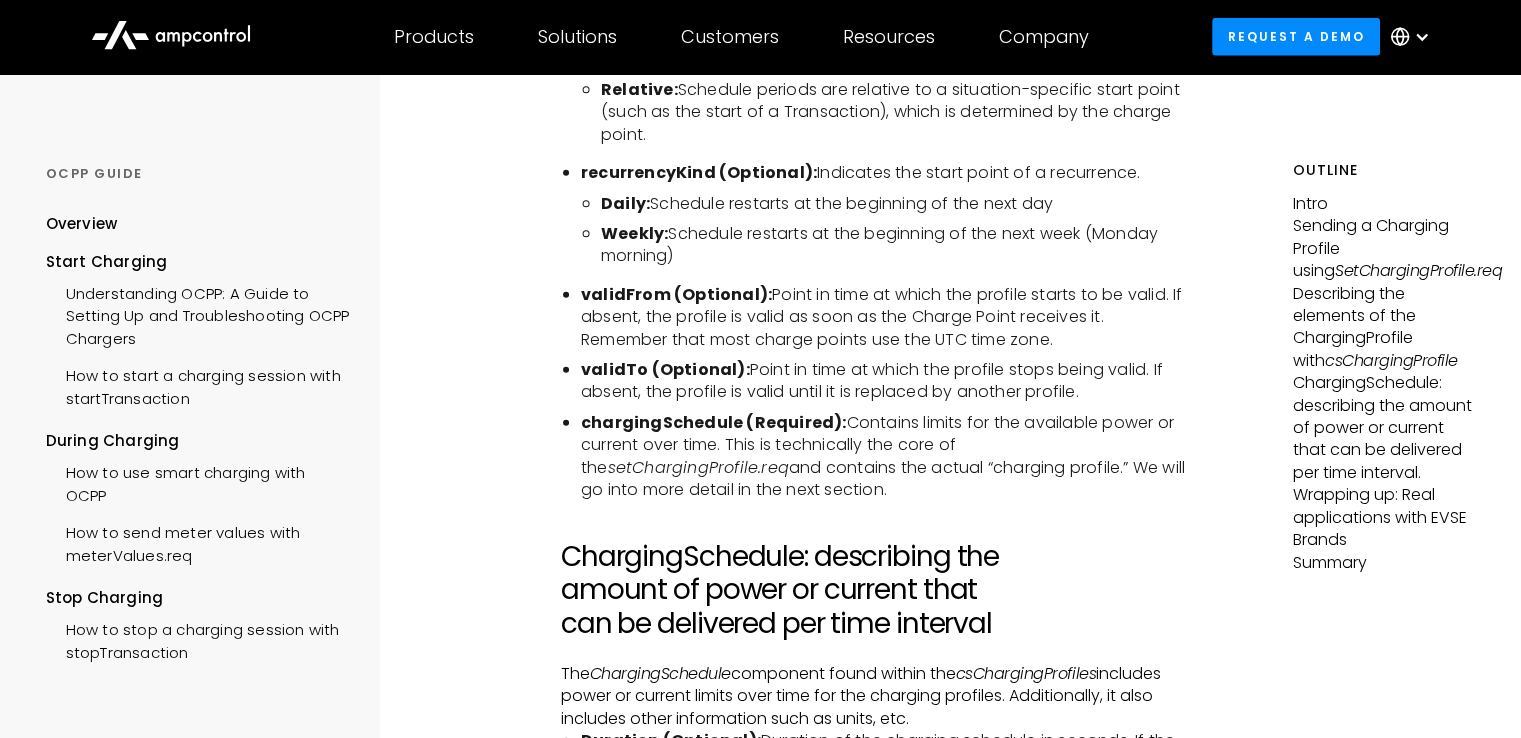 click on "validFrom (Optional):" at bounding box center (676, 294) 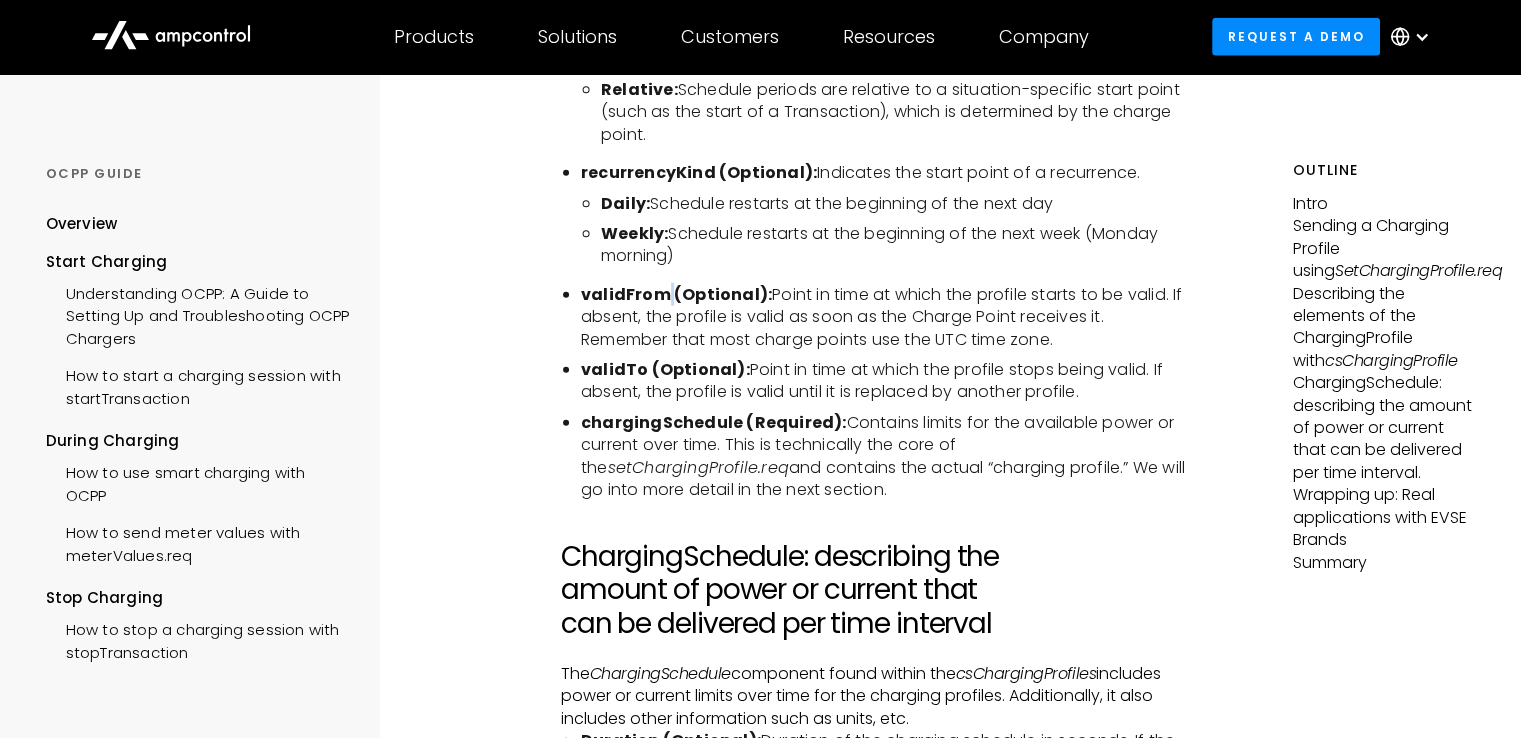 click on "validFrom (Optional):" at bounding box center [676, 294] 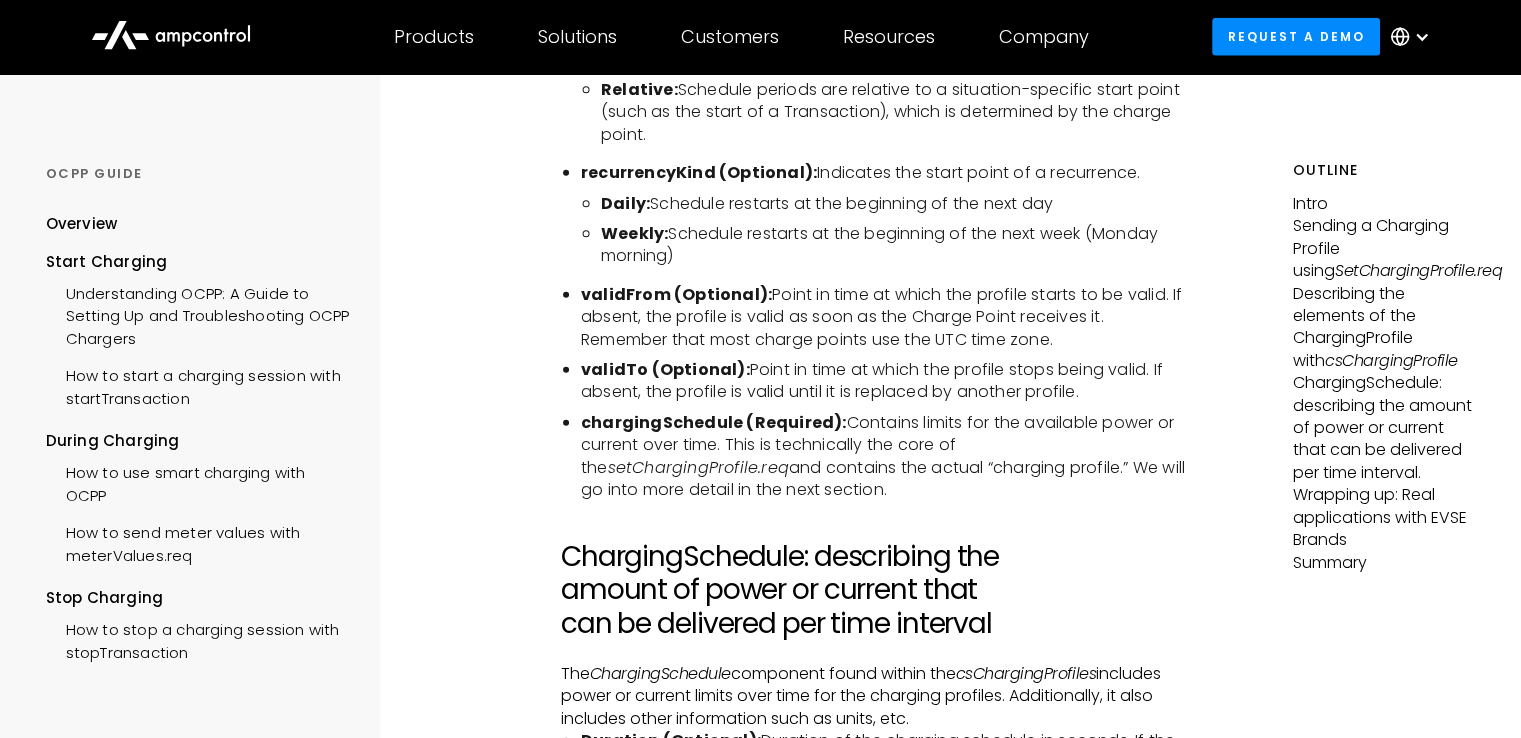 click on "validFrom (Optional):  Point in time at which the profile starts to be valid. If absent, the profile is valid as soon as the Charge Point receives it. Remember that most charge points use the UTC time zone." at bounding box center [884, 317] 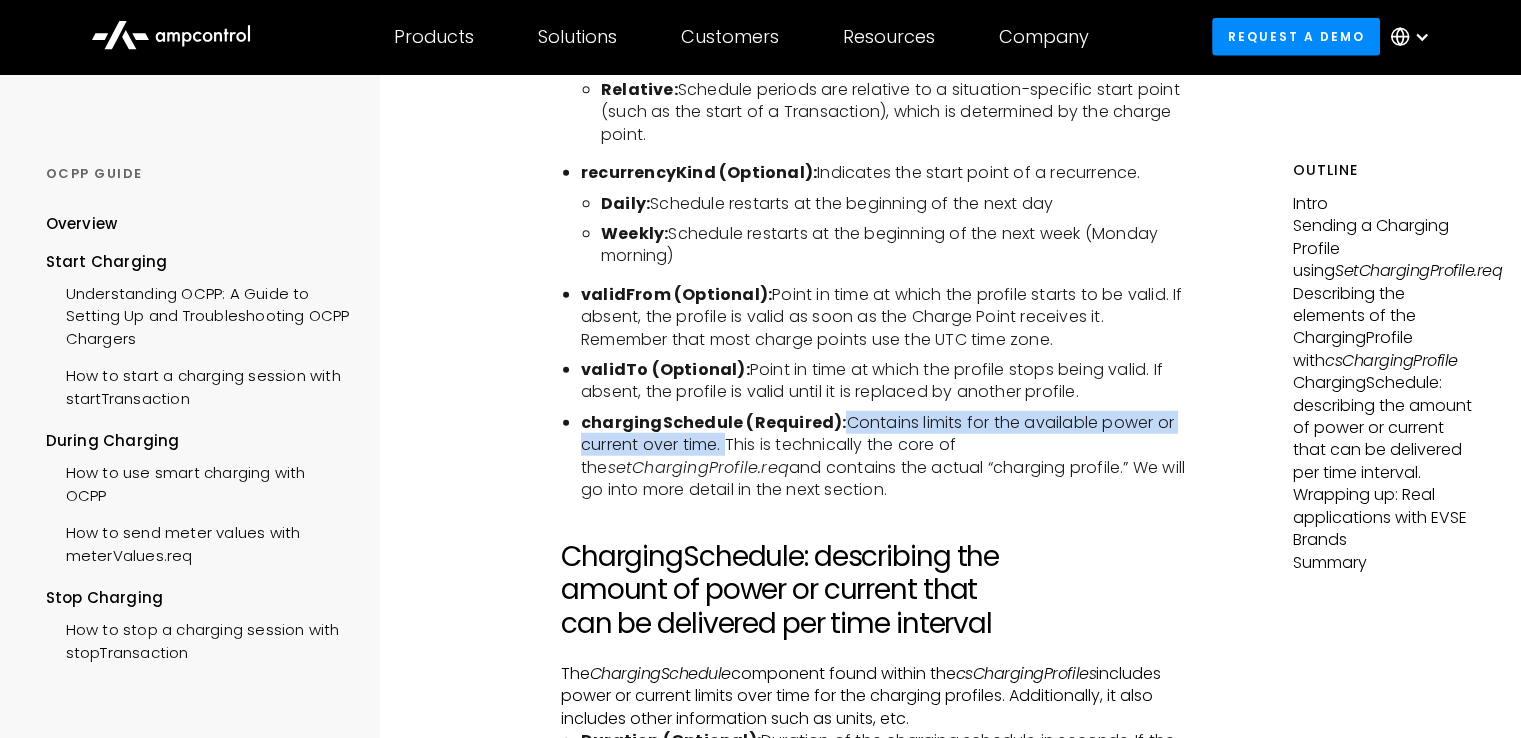 drag, startPoint x: 838, startPoint y: 417, endPoint x: 726, endPoint y: 445, distance: 115.44696 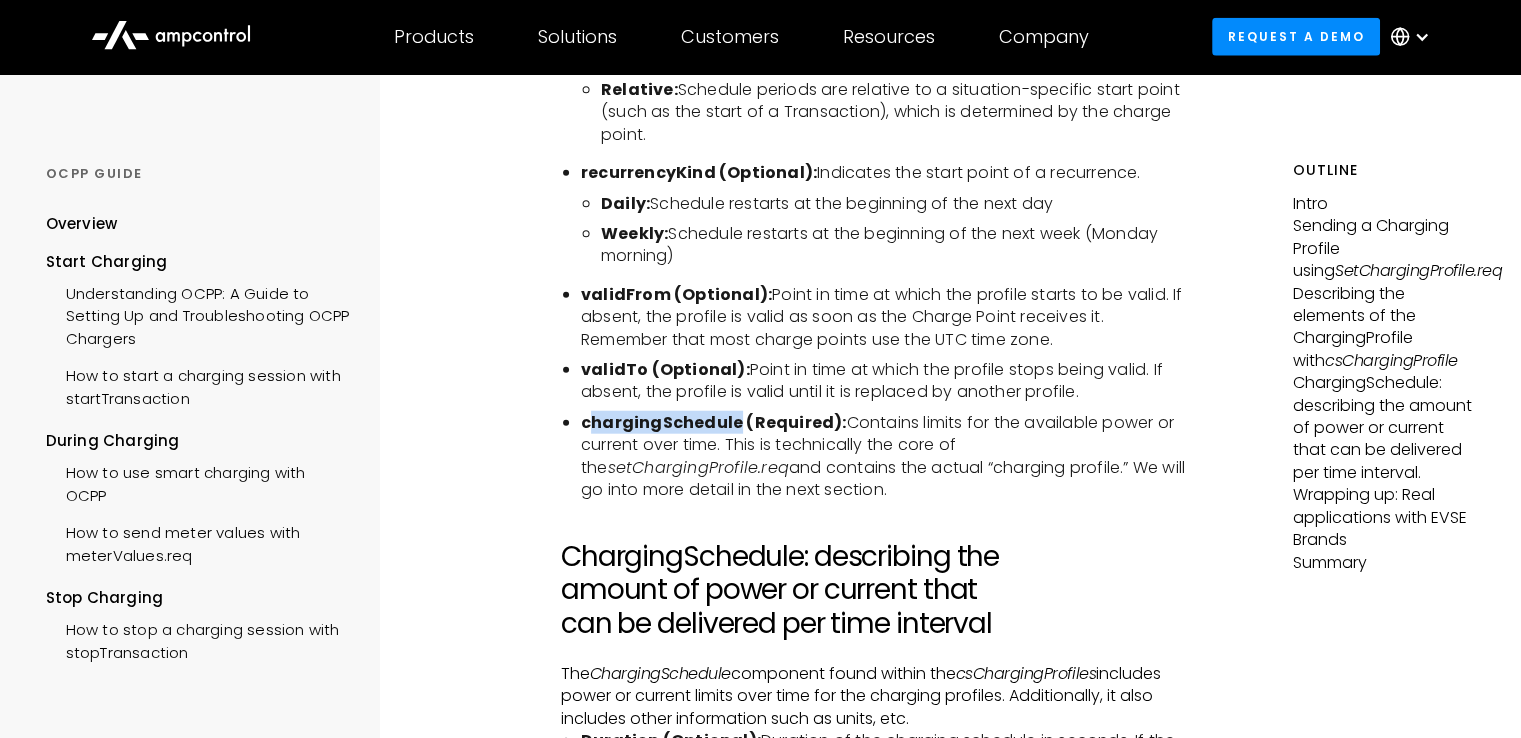 drag, startPoint x: 588, startPoint y: 417, endPoint x: 739, endPoint y: 418, distance: 151.00331 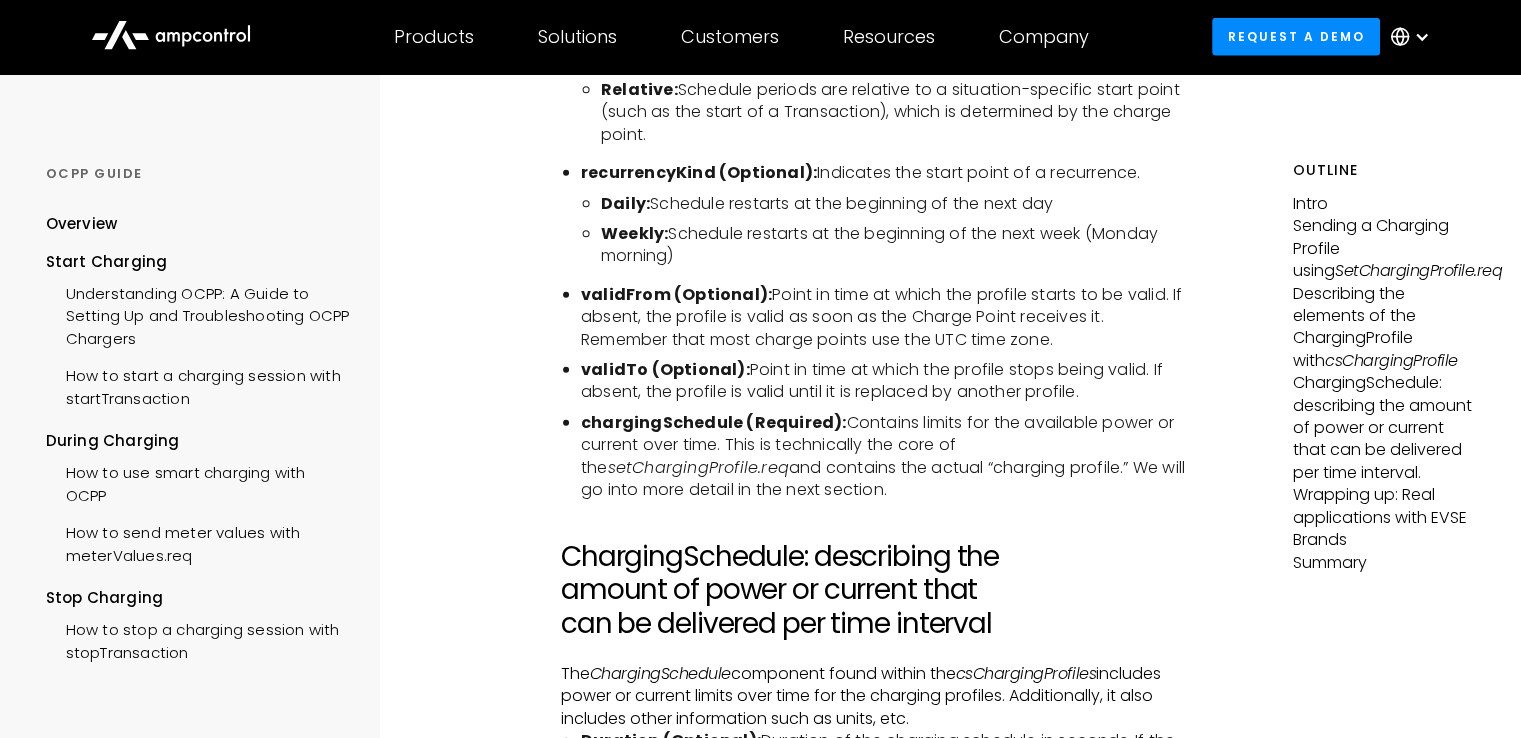 click on "chargingSchedule (Required):" at bounding box center [714, 422] 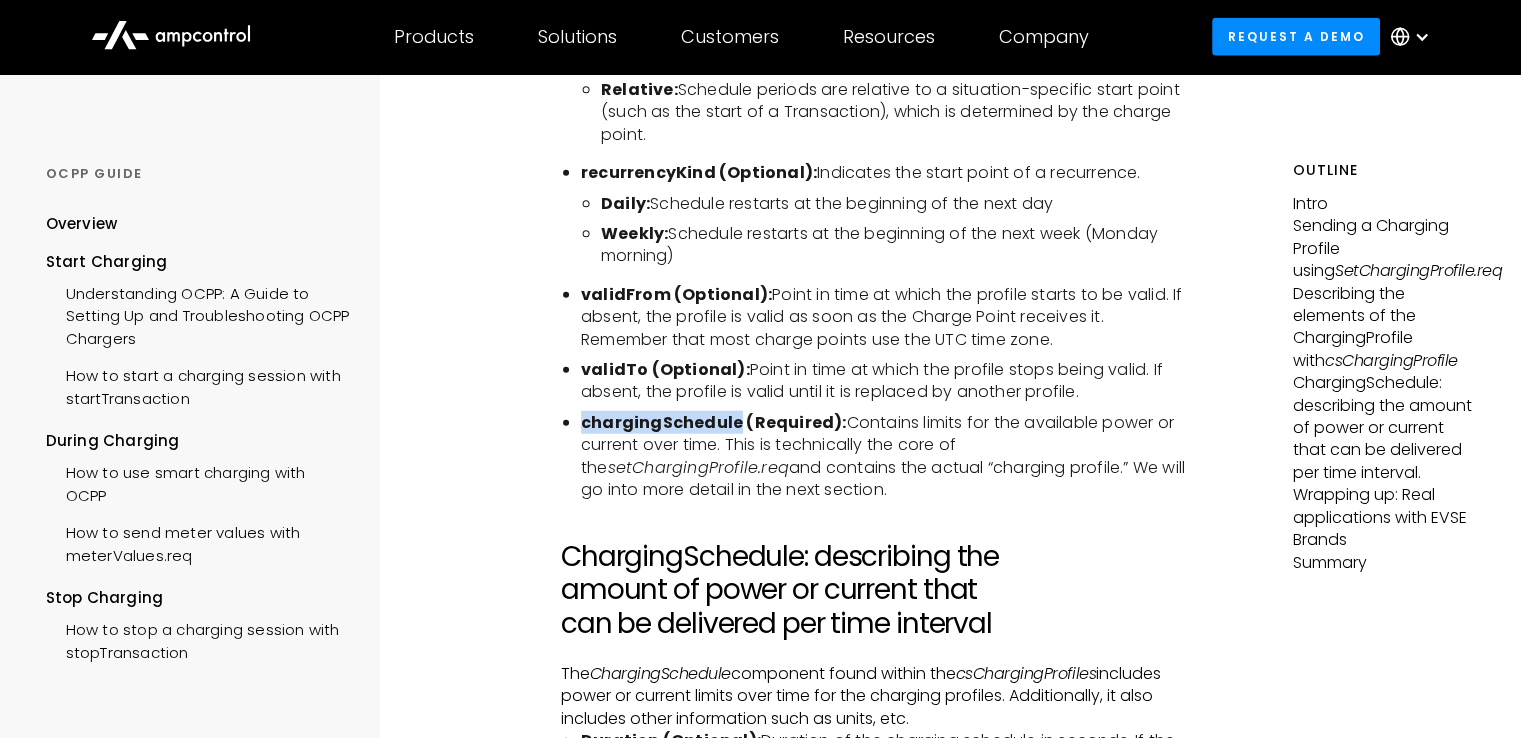 drag, startPoint x: 582, startPoint y: 416, endPoint x: 740, endPoint y: 413, distance: 158.02847 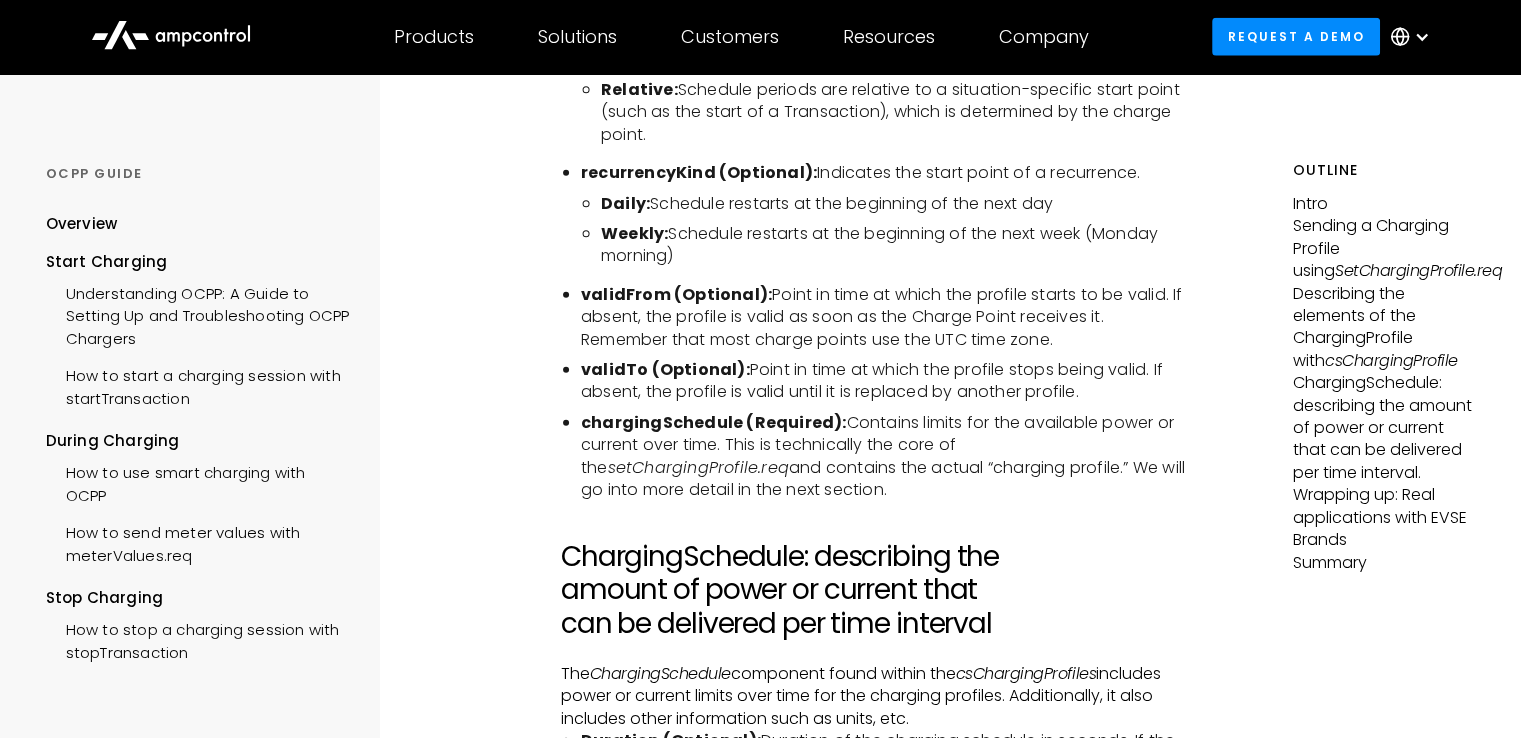 click on "chargingSchedule (Required):" at bounding box center [714, 422] 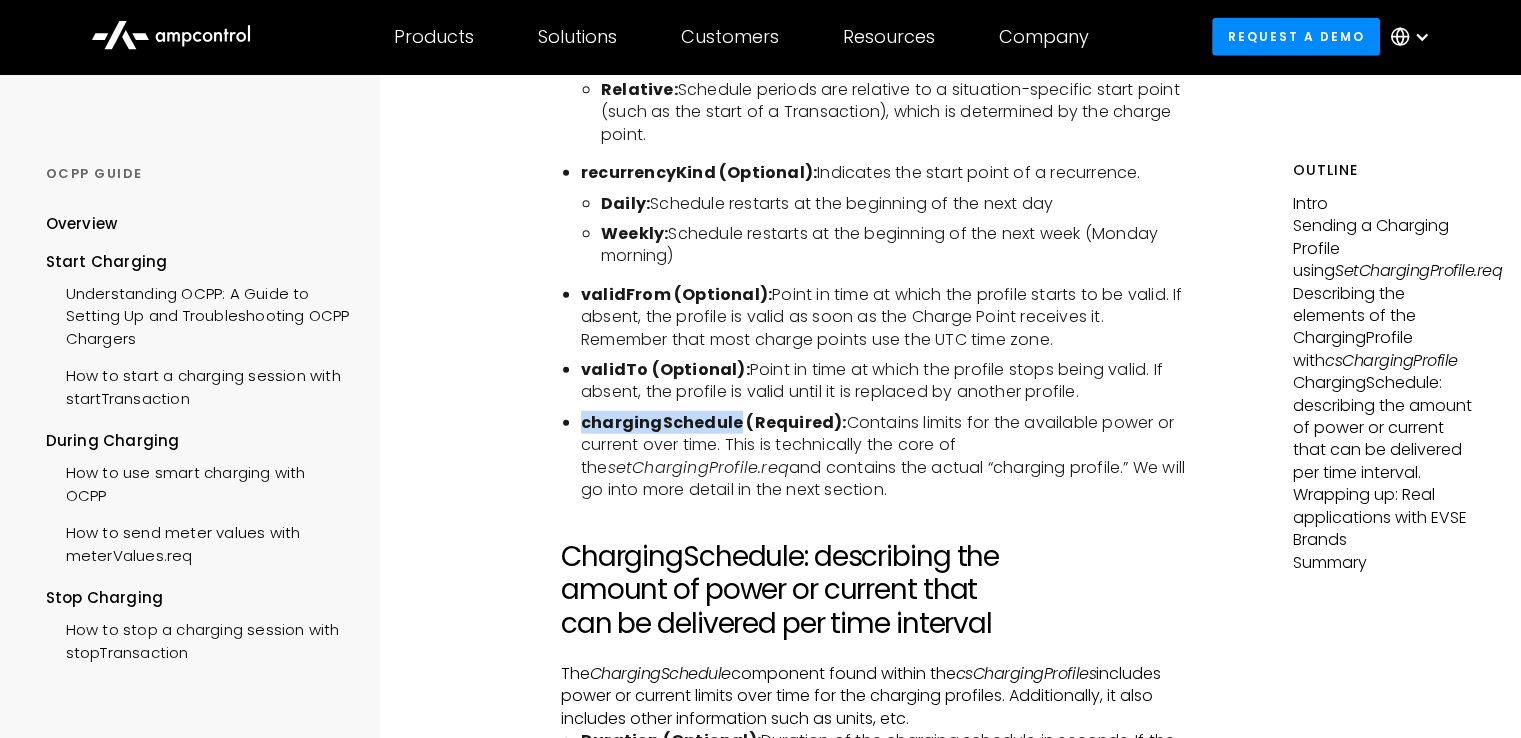 drag, startPoint x: 583, startPoint y: 419, endPoint x: 739, endPoint y: 414, distance: 156.08011 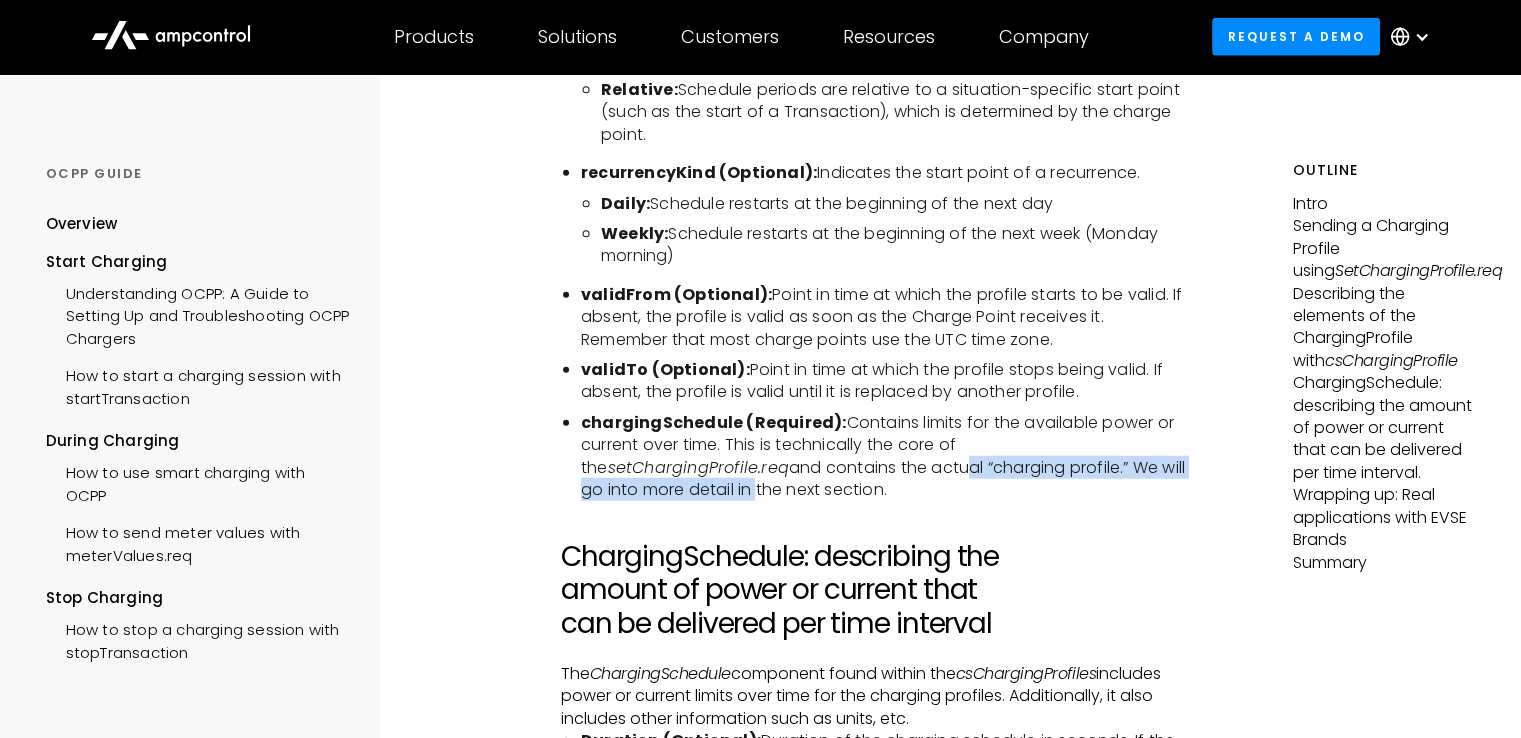 drag, startPoint x: 757, startPoint y: 466, endPoint x: 1163, endPoint y: 457, distance: 406.09973 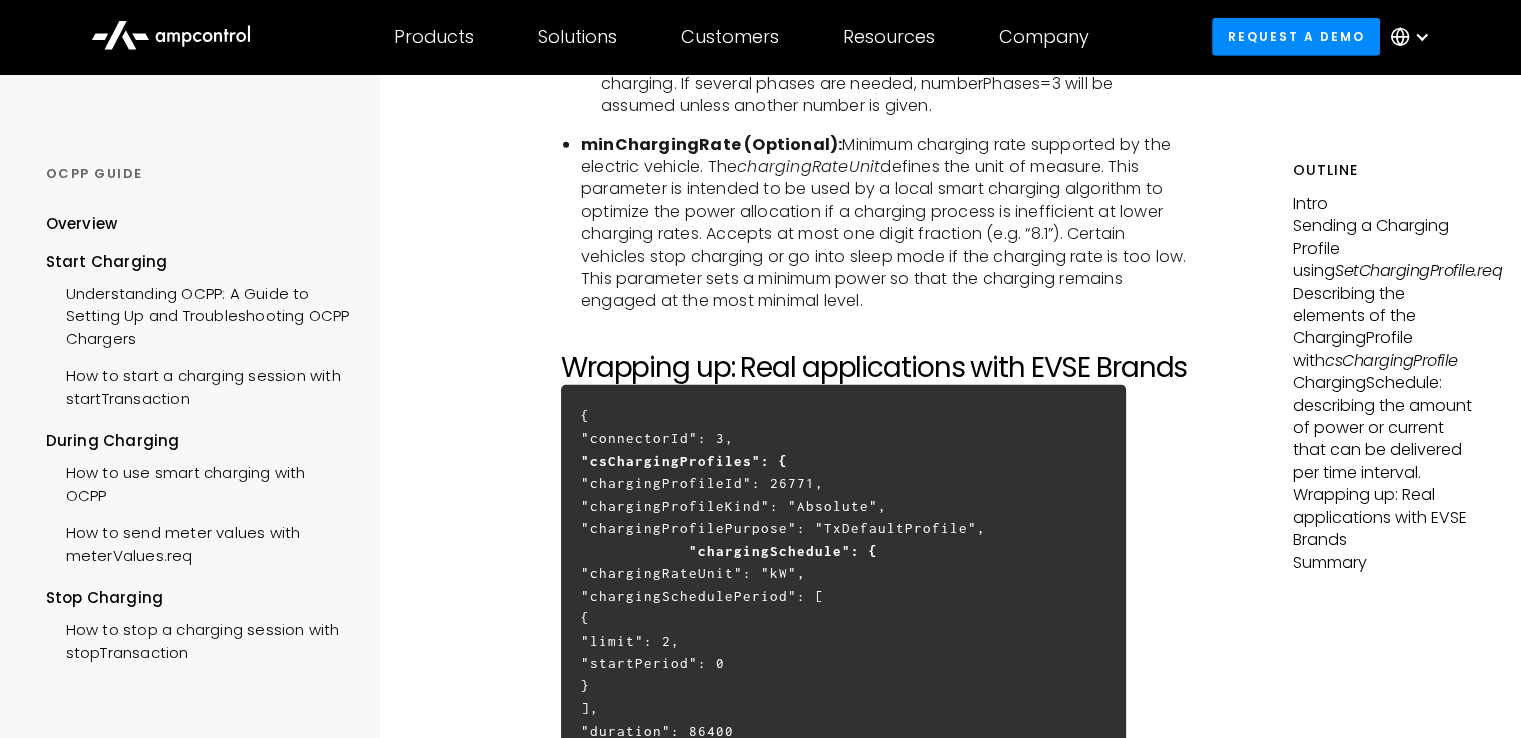 scroll, scrollTop: 6500, scrollLeft: 0, axis: vertical 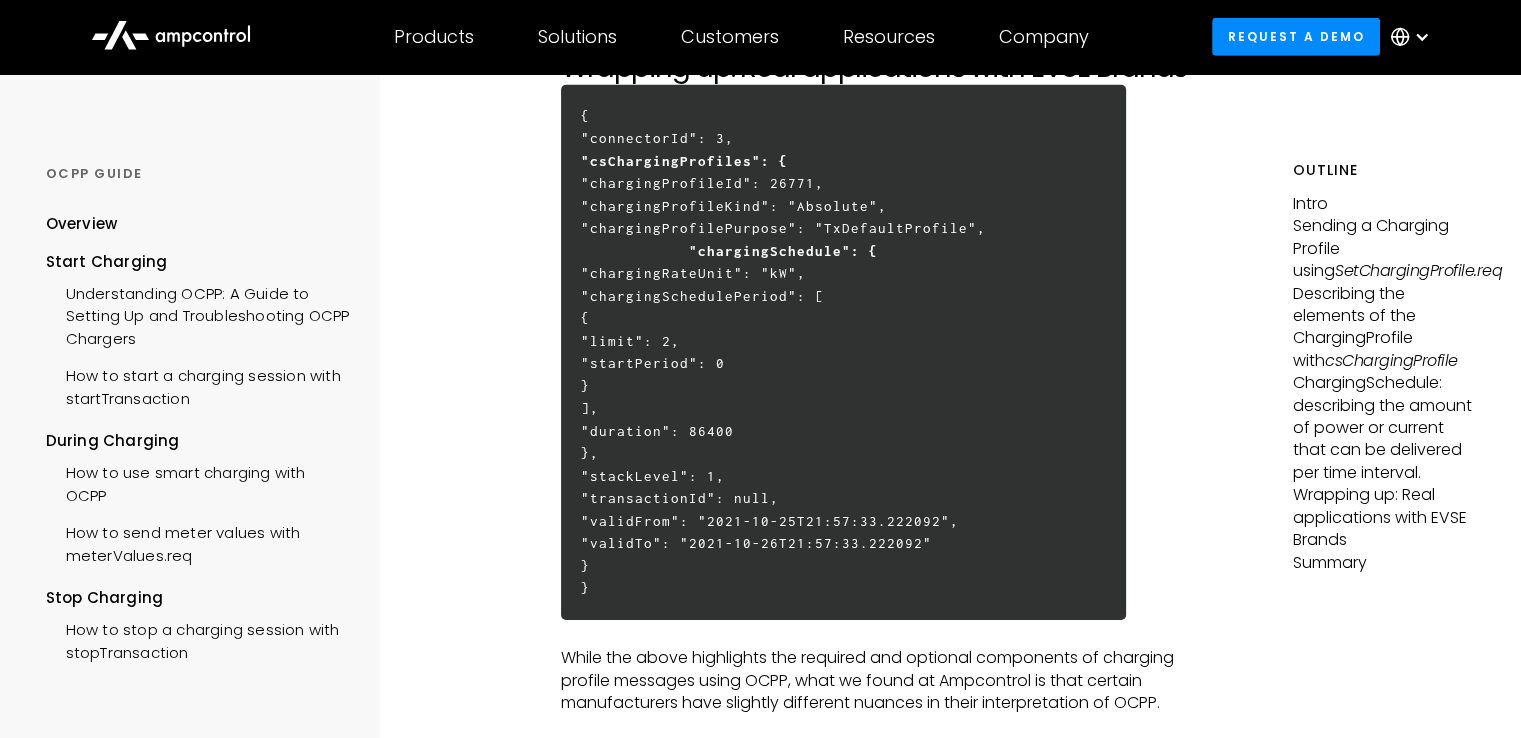 click on "{         "connectorId": 3,         "csChargingProfiles": {                 "chargingProfileId": 26771,                 "chargingProfileKind": "Absolute",                 "chargingProfilePurpose": "TxDefaultProfile",                  "chargingSchedule": {                         "chargingRateUnit": "kW",                         "chargingSchedulePeriod": [                                 {                                         "limit": 2,                                         "startPeriod": 0                                 }                         ],                         "duration": 86400                 },                 "stackLevel": 1,                 "transactionId": null,                 "validFrom": "[DATE]T[TIME]",                 "validTo": "[DATE]T[TIME]"         }" at bounding box center [843, 352] 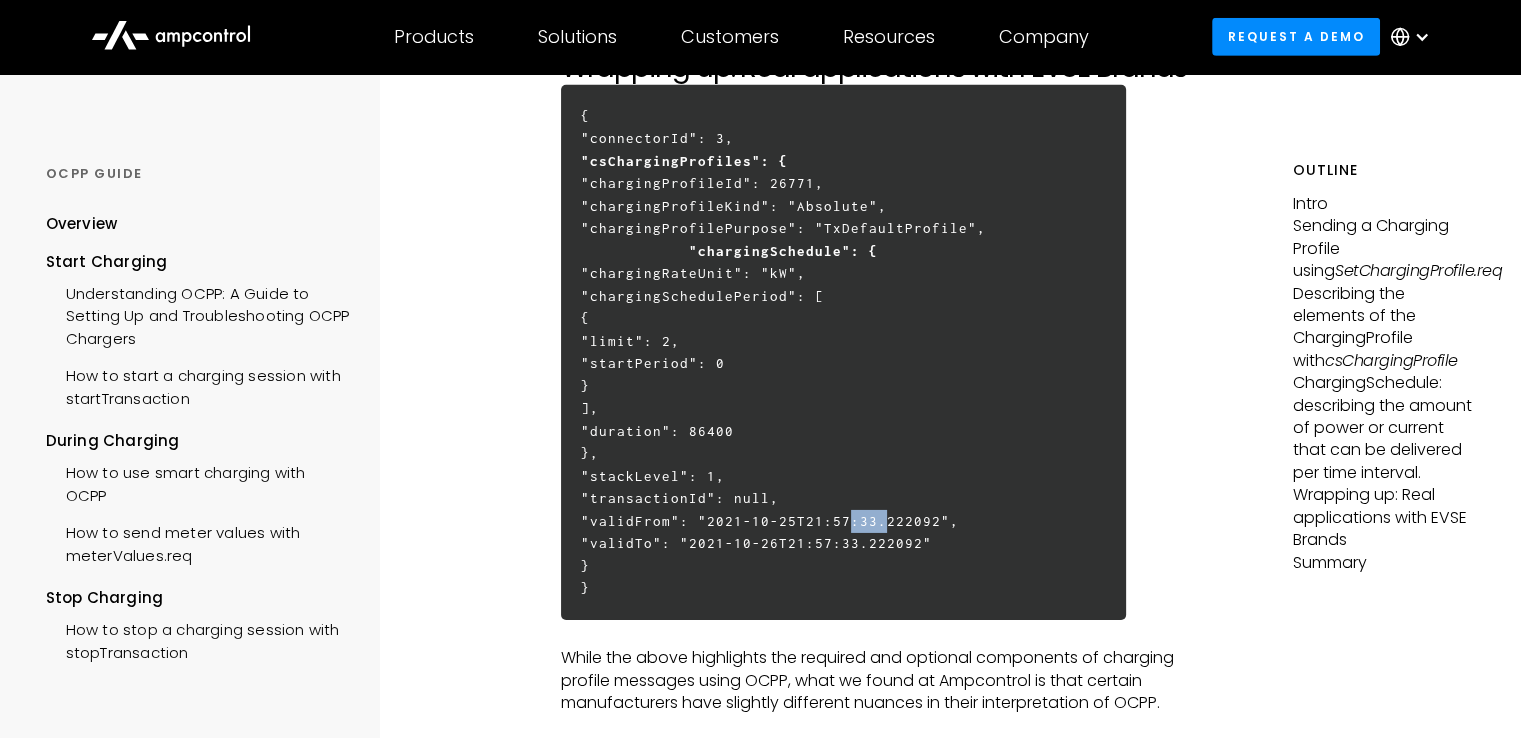 click on "{         "connectorId": 3,         "csChargingProfiles": {                 "chargingProfileId": 26771,                 "chargingProfileKind": "Absolute",                 "chargingProfilePurpose": "TxDefaultProfile",                  "chargingSchedule": {                         "chargingRateUnit": "kW",                         "chargingSchedulePeriod": [                                 {                                         "limit": 2,                                         "startPeriod": 0                                 }                         ],                         "duration": 86400                 },                 "stackLevel": 1,                 "transactionId": null,                 "validFrom": "[DATE]T[TIME]",                 "validTo": "[DATE]T[TIME]"         }" at bounding box center (843, 352) 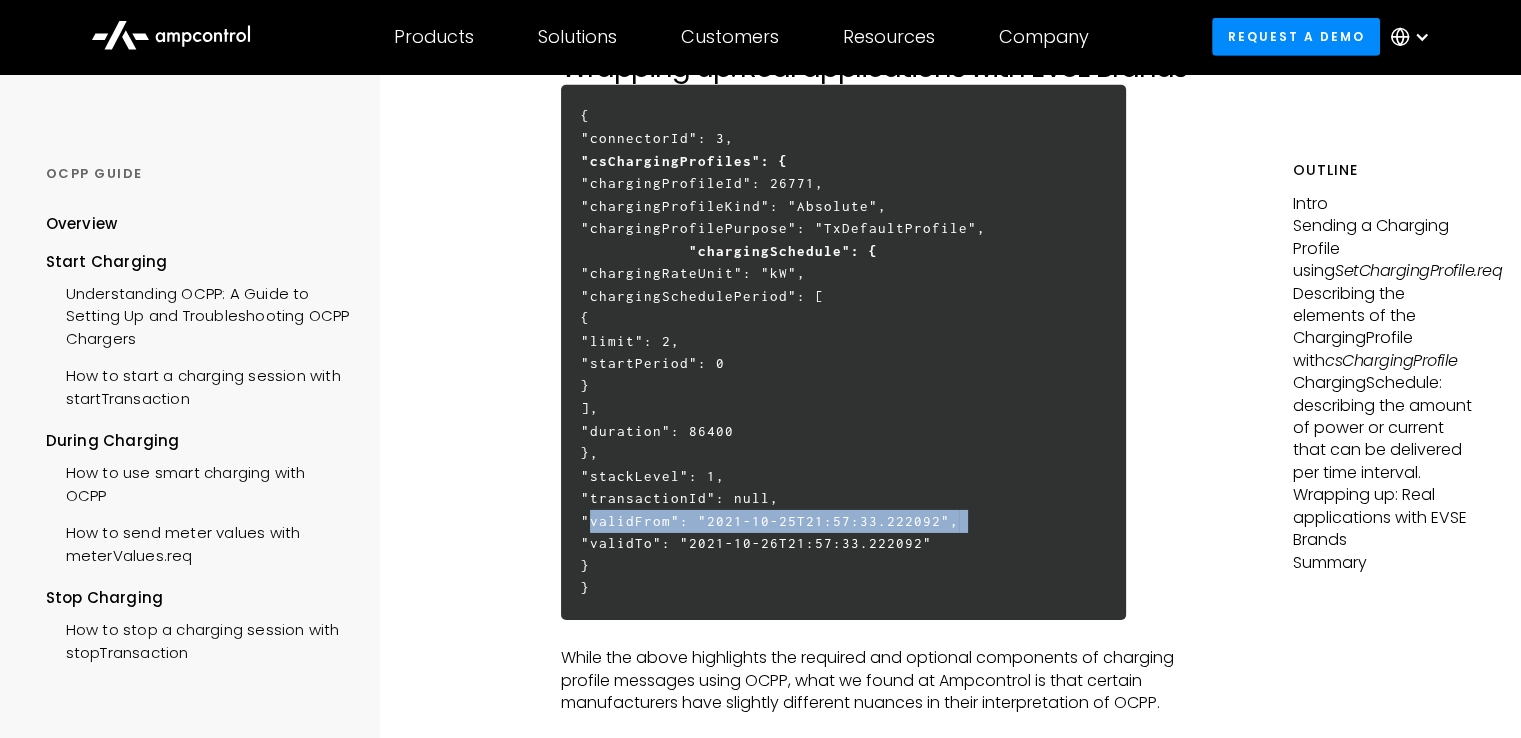 click on "{         "connectorId": 3,         "csChargingProfiles": {                 "chargingProfileId": 26771,                 "chargingProfileKind": "Absolute",                 "chargingProfilePurpose": "TxDefaultProfile",                  "chargingSchedule": {                         "chargingRateUnit": "kW",                         "chargingSchedulePeriod": [                                 {                                         "limit": 2,                                         "startPeriod": 0                                 }                         ],                         "duration": 86400                 },                 "stackLevel": 1,                 "transactionId": null,                 "validFrom": "[DATE]T[TIME]",                 "validTo": "[DATE]T[TIME]"         }" at bounding box center [843, 352] 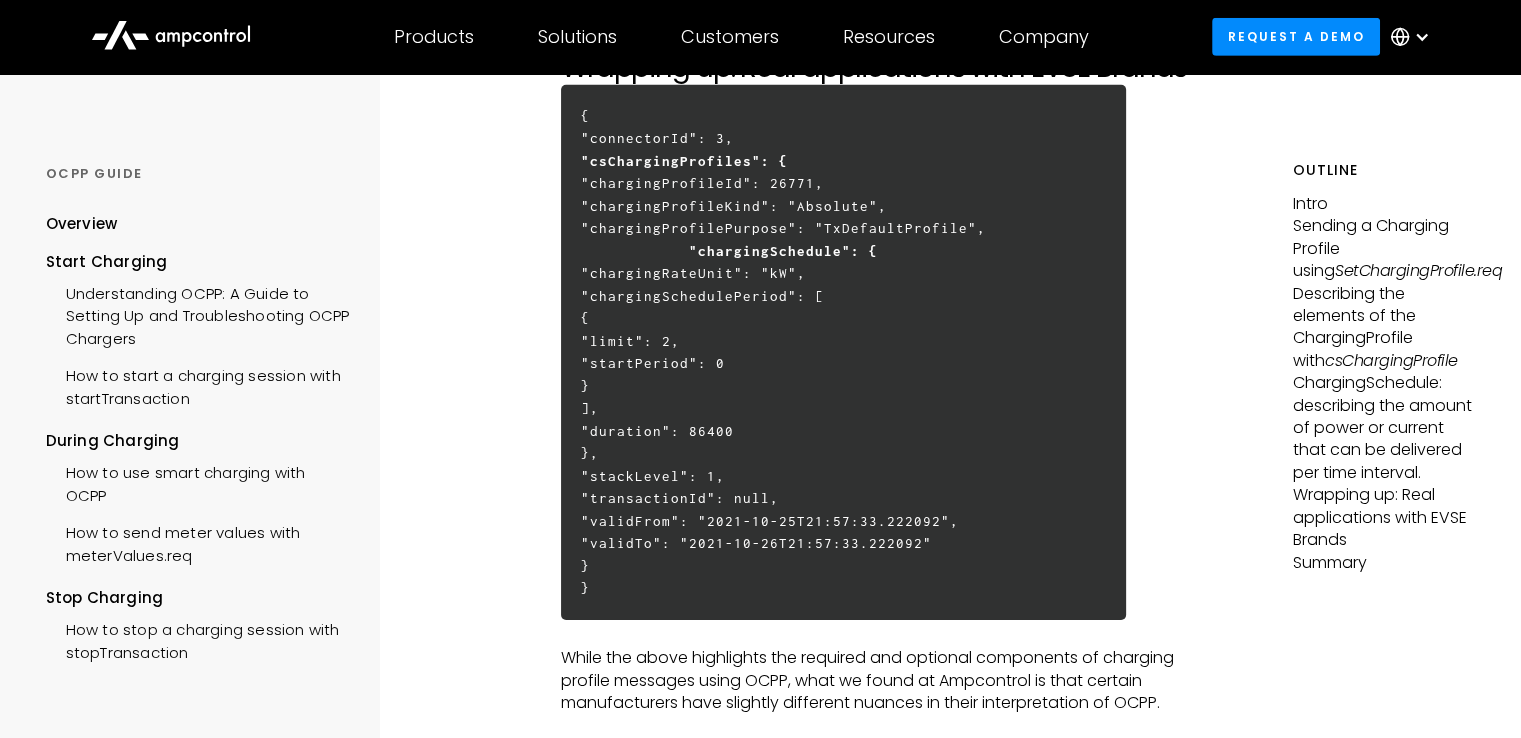 click on "{         "connectorId": 3,         "csChargingProfiles": {                 "chargingProfileId": 26771,                 "chargingProfileKind": "Absolute",                 "chargingProfilePurpose": "TxDefaultProfile",                  "chargingSchedule": {                         "chargingRateUnit": "kW",                         "chargingSchedulePeriod": [                                 {                                         "limit": 2,                                         "startPeriod": 0                                 }                         ],                         "duration": 86400                 },                 "stackLevel": 1,                 "transactionId": null,                 "validFrom": "[DATE]T[TIME]",                 "validTo": "[DATE]T[TIME]"         }" at bounding box center (843, 352) 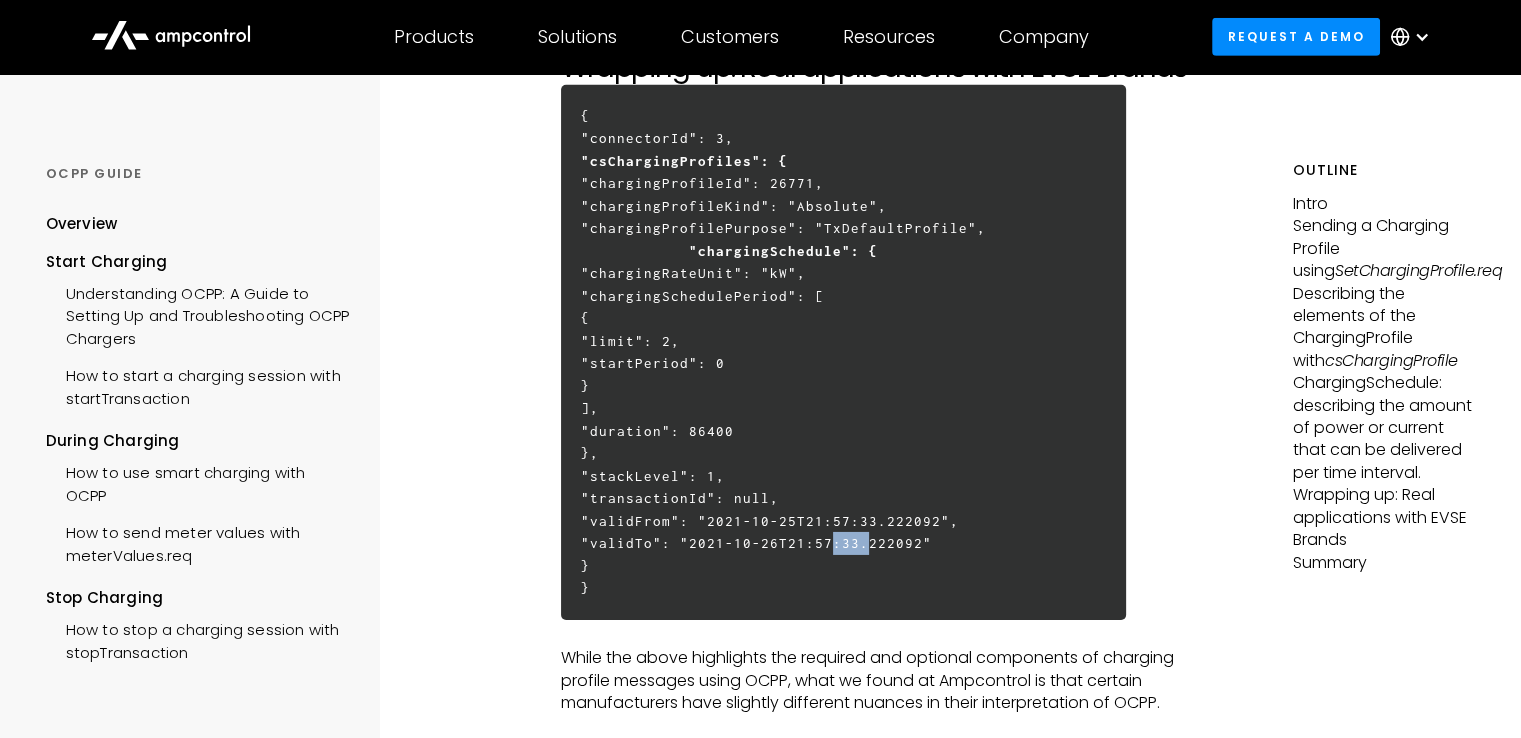 click on "{         "connectorId": 3,         "csChargingProfiles": {                 "chargingProfileId": 26771,                 "chargingProfileKind": "Absolute",                 "chargingProfilePurpose": "TxDefaultProfile",                  "chargingSchedule": {                         "chargingRateUnit": "kW",                         "chargingSchedulePeriod": [                                 {                                         "limit": 2,                                         "startPeriod": 0                                 }                         ],                         "duration": 86400                 },                 "stackLevel": 1,                 "transactionId": null,                 "validFrom": "[DATE]T[TIME]",                 "validTo": "[DATE]T[TIME]"         }" at bounding box center (843, 352) 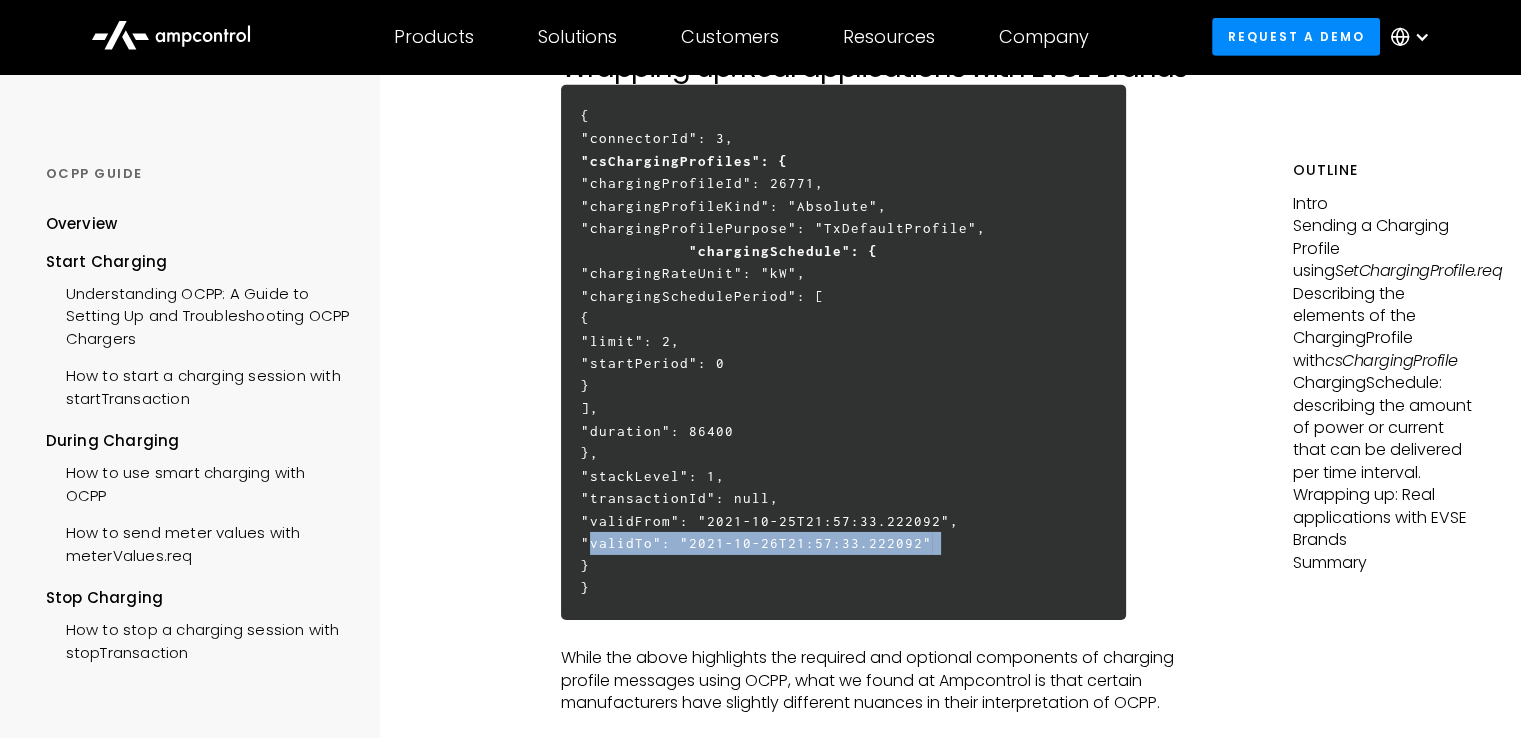 click on "{         "connectorId": 3,         "csChargingProfiles": {                 "chargingProfileId": 26771,                 "chargingProfileKind": "Absolute",                 "chargingProfilePurpose": "TxDefaultProfile",                  "chargingSchedule": {                         "chargingRateUnit": "kW",                         "chargingSchedulePeriod": [                                 {                                         "limit": 2,                                         "startPeriod": 0                                 }                         ],                         "duration": 86400                 },                 "stackLevel": 1,                 "transactionId": null,                 "validFrom": "[DATE]T[TIME]",                 "validTo": "[DATE]T[TIME]"         }" at bounding box center (843, 352) 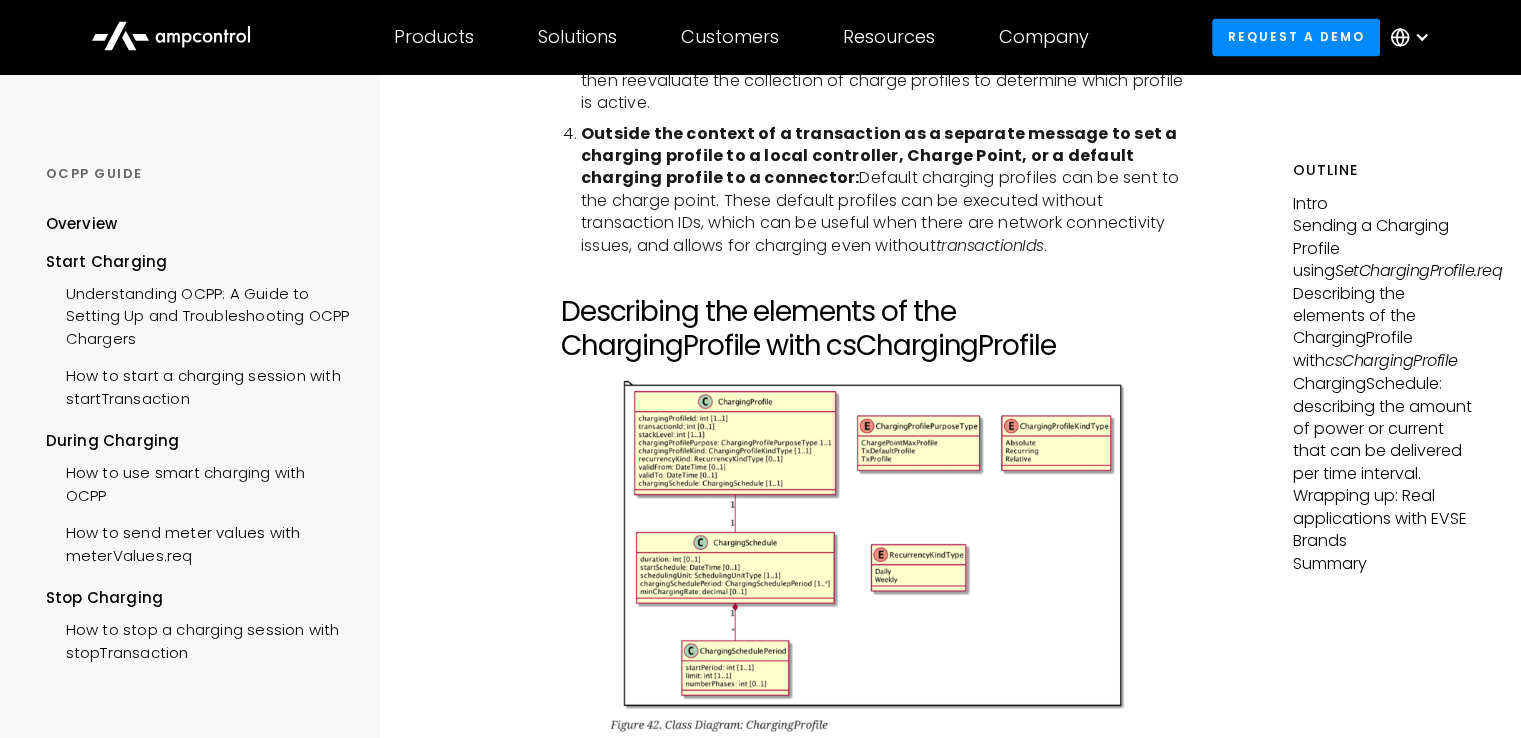 scroll, scrollTop: 3200, scrollLeft: 0, axis: vertical 